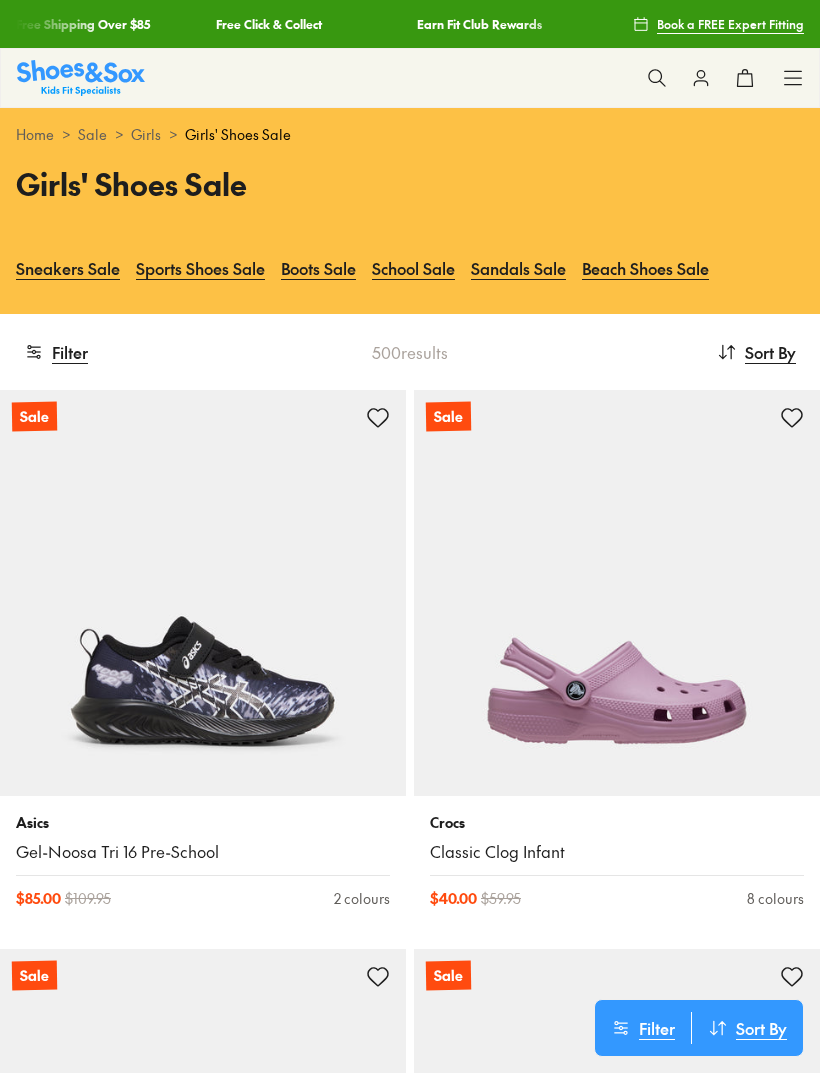 scroll, scrollTop: 0, scrollLeft: 0, axis: both 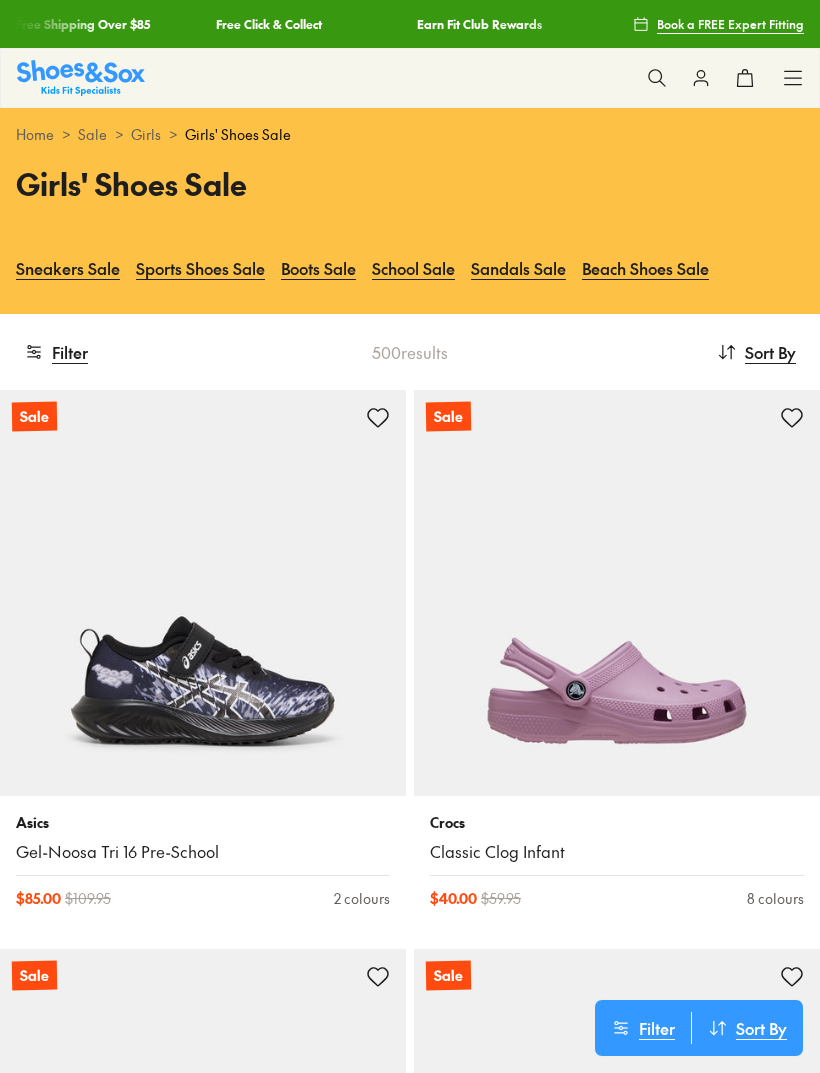 click on "Filter" at bounding box center (56, 352) 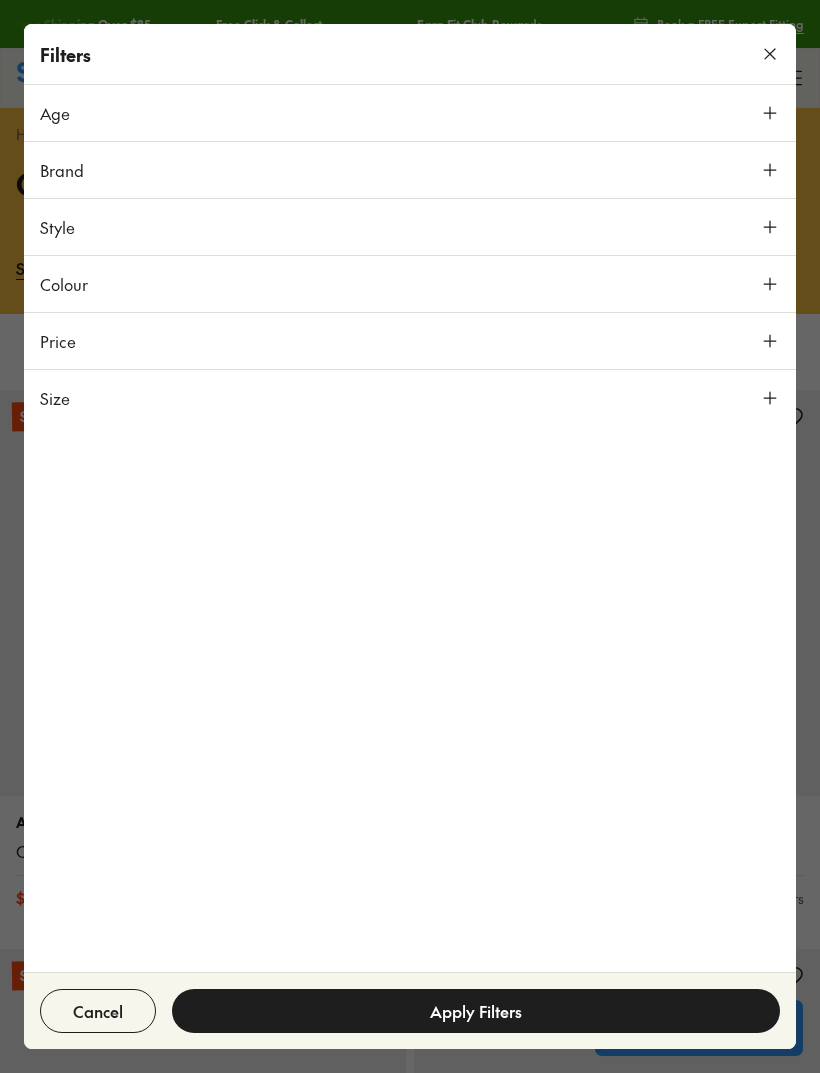scroll, scrollTop: 0, scrollLeft: 0, axis: both 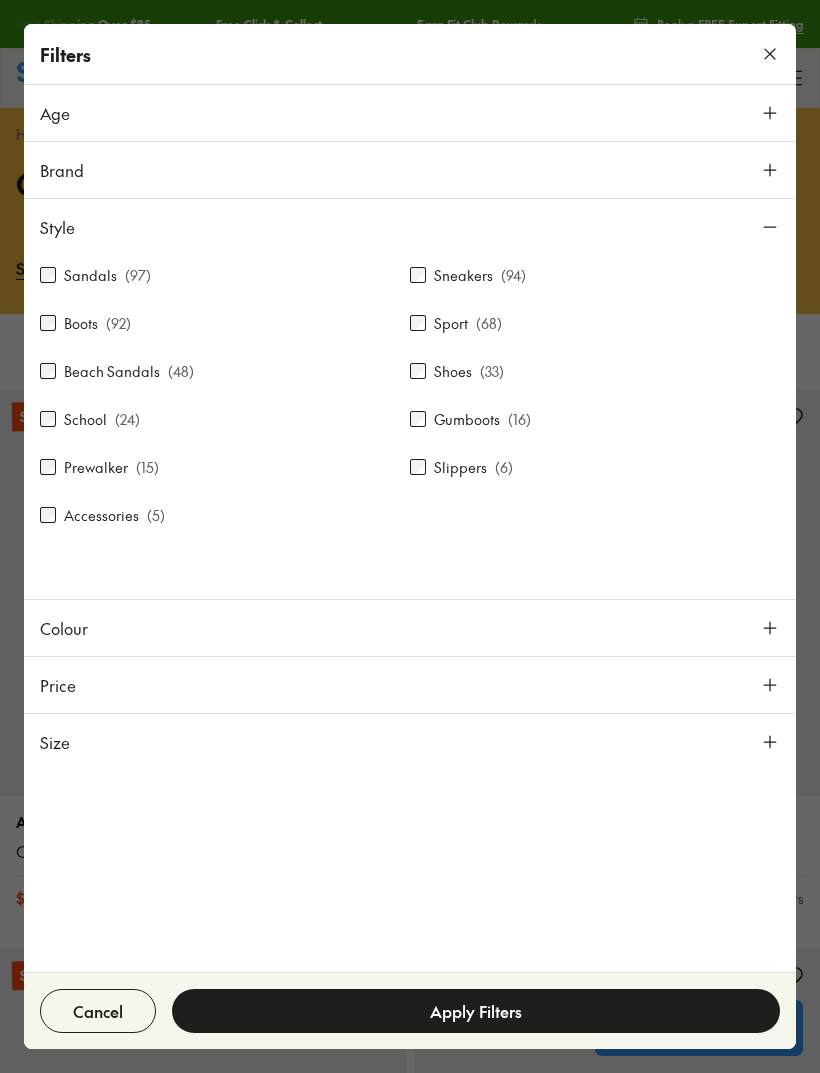 click on "School" at bounding box center (85, 419) 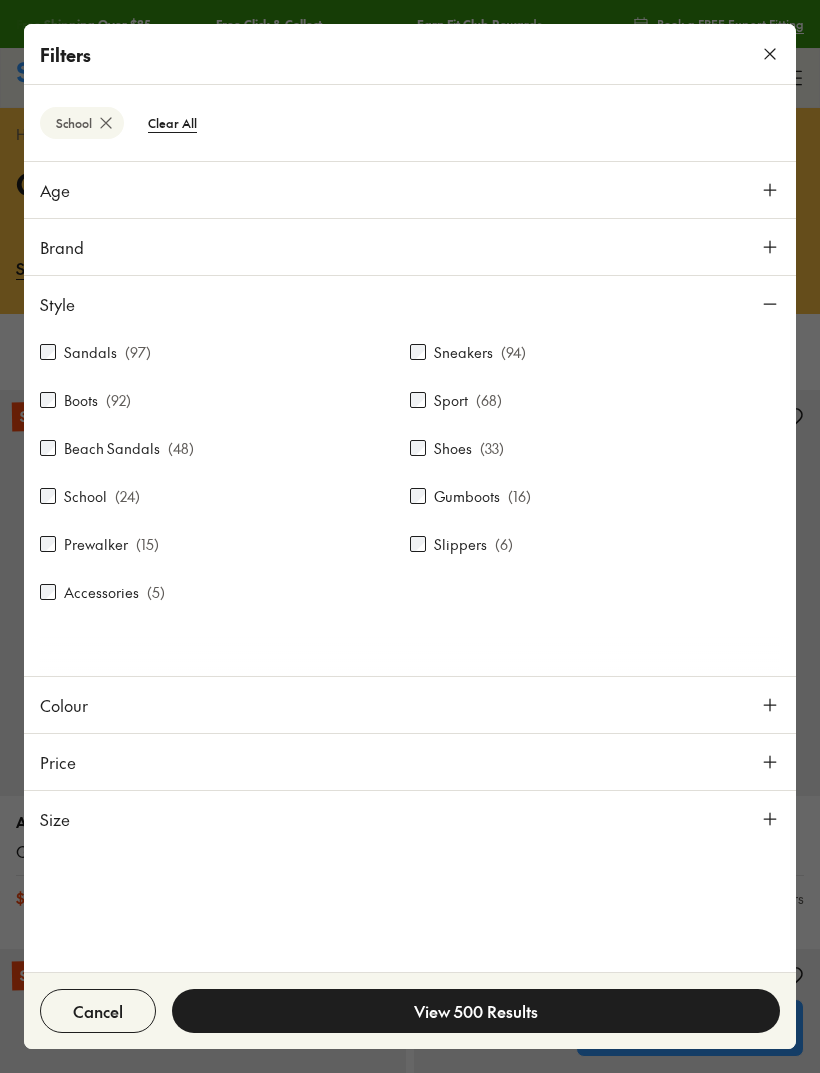 scroll, scrollTop: 290, scrollLeft: 0, axis: vertical 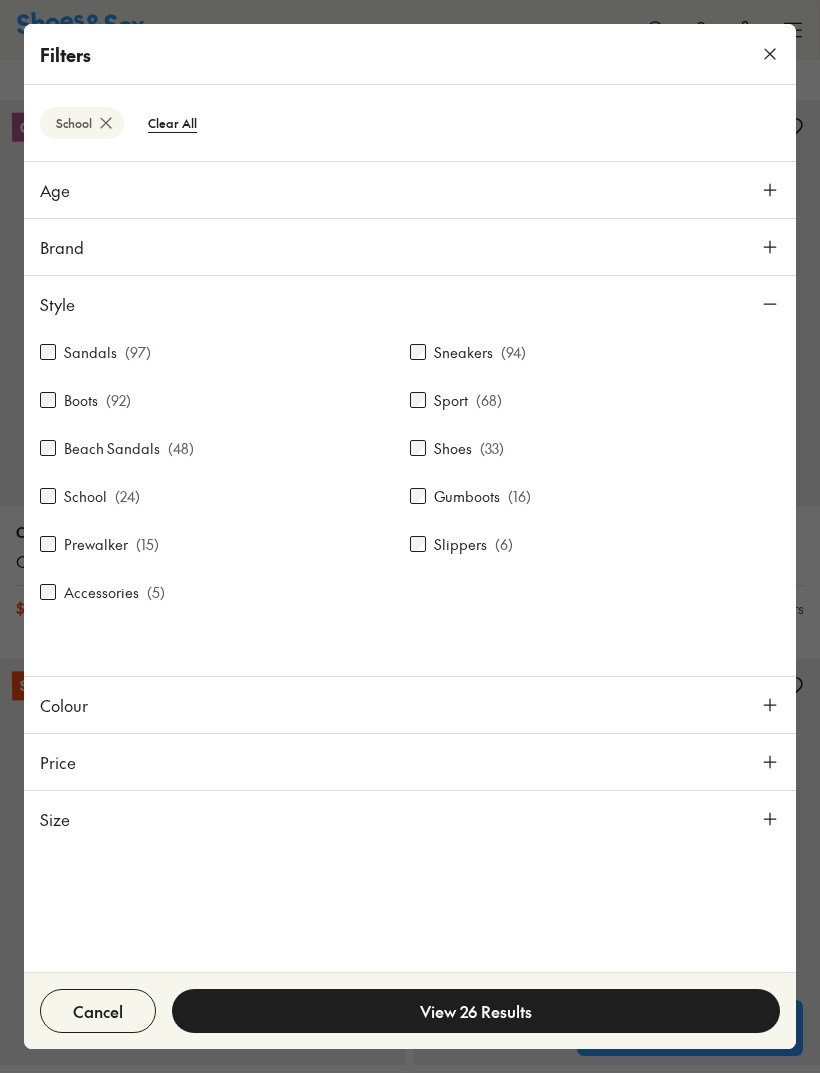 click on "View 26 Results" at bounding box center [476, 1011] 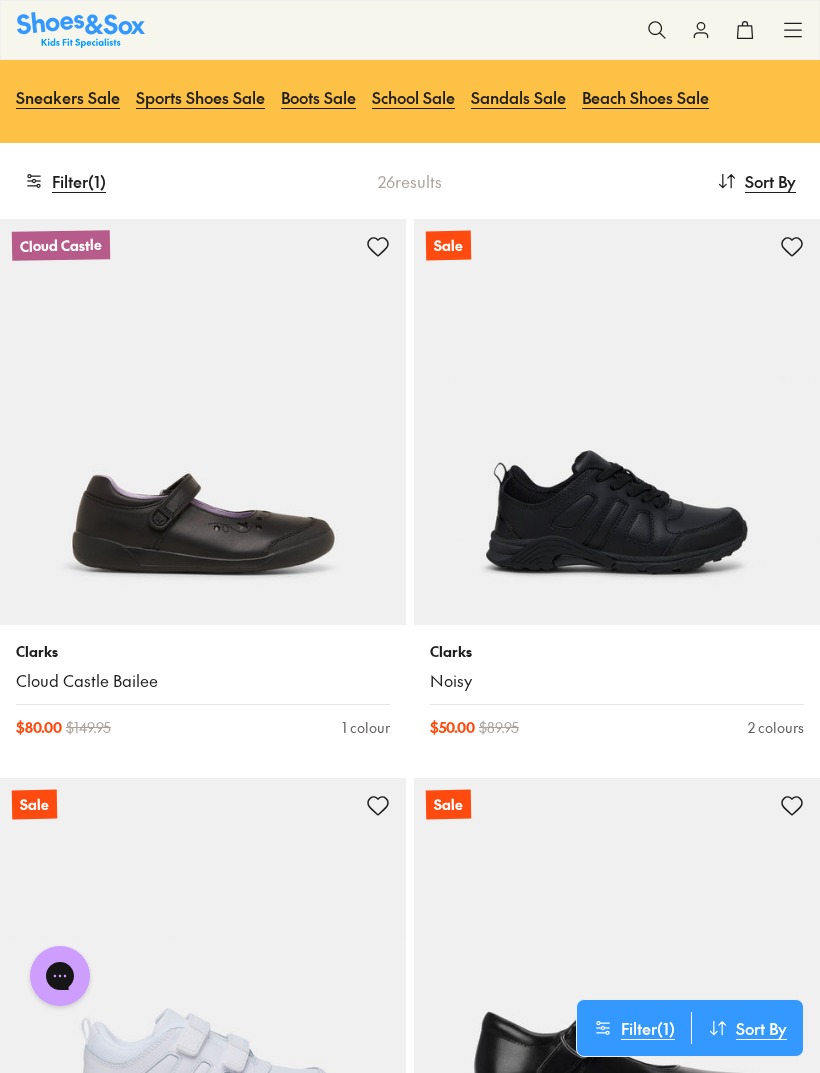 scroll, scrollTop: 0, scrollLeft: 0, axis: both 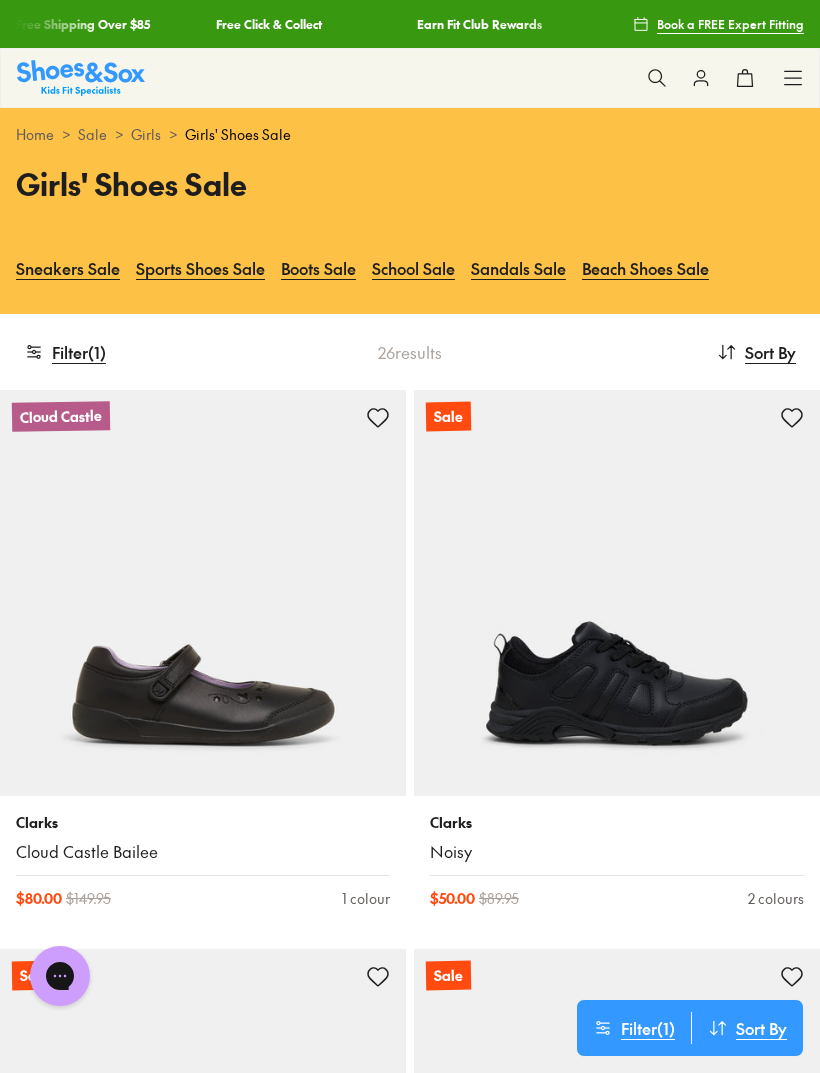 click 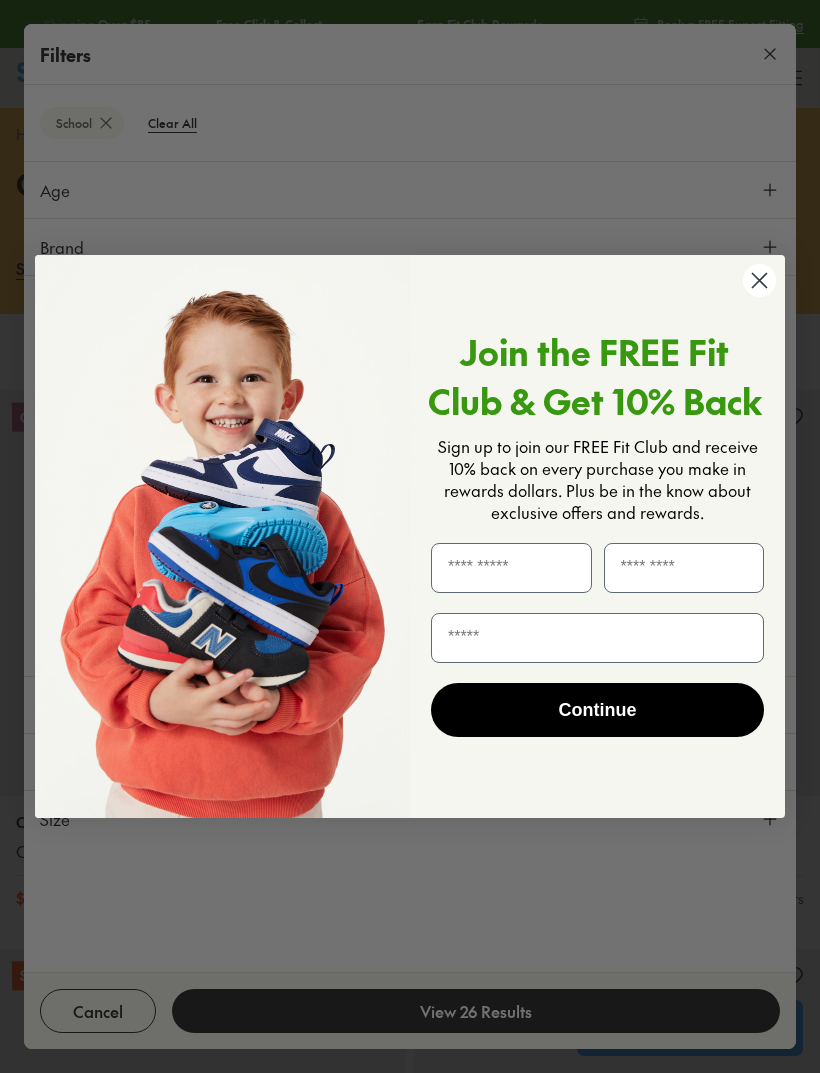 click 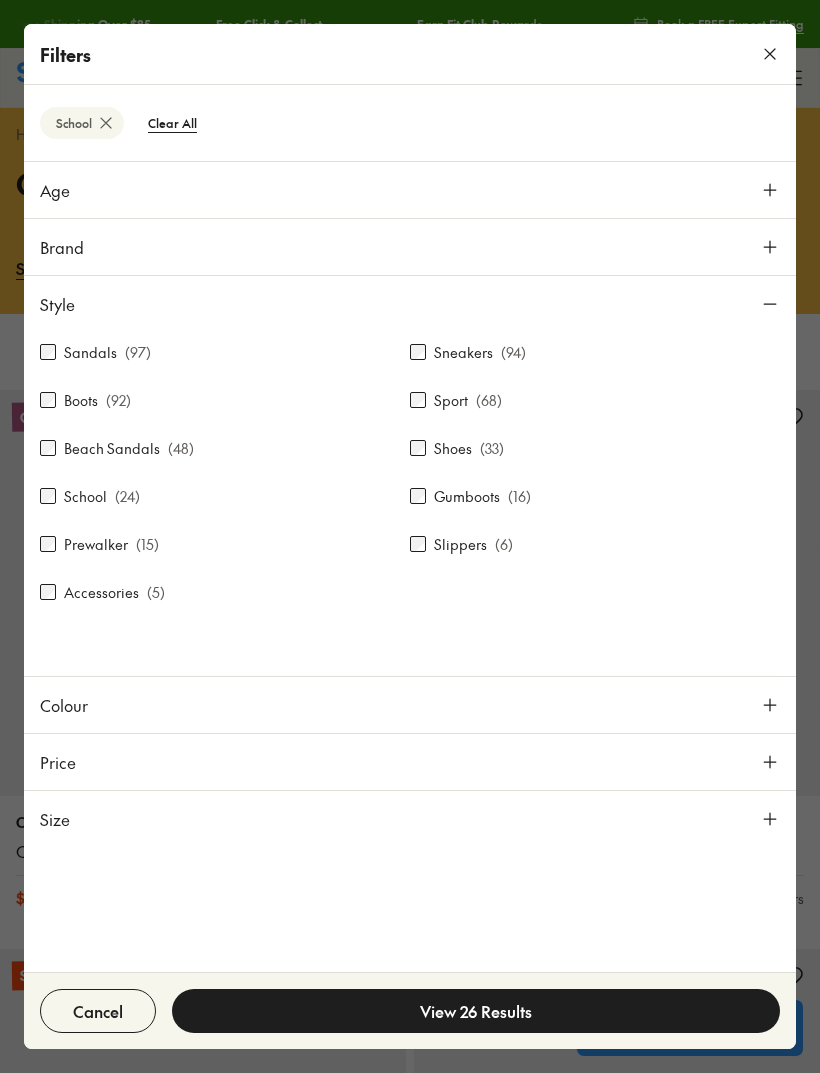 click 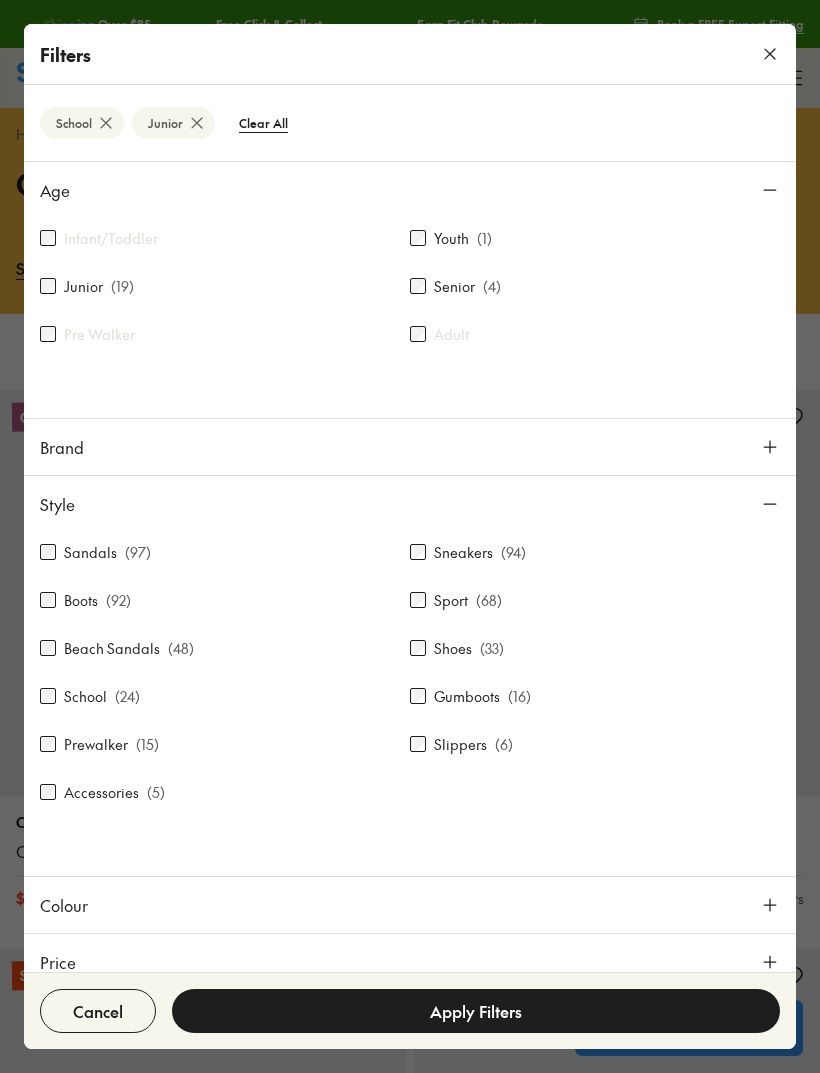 scroll, scrollTop: 96, scrollLeft: 0, axis: vertical 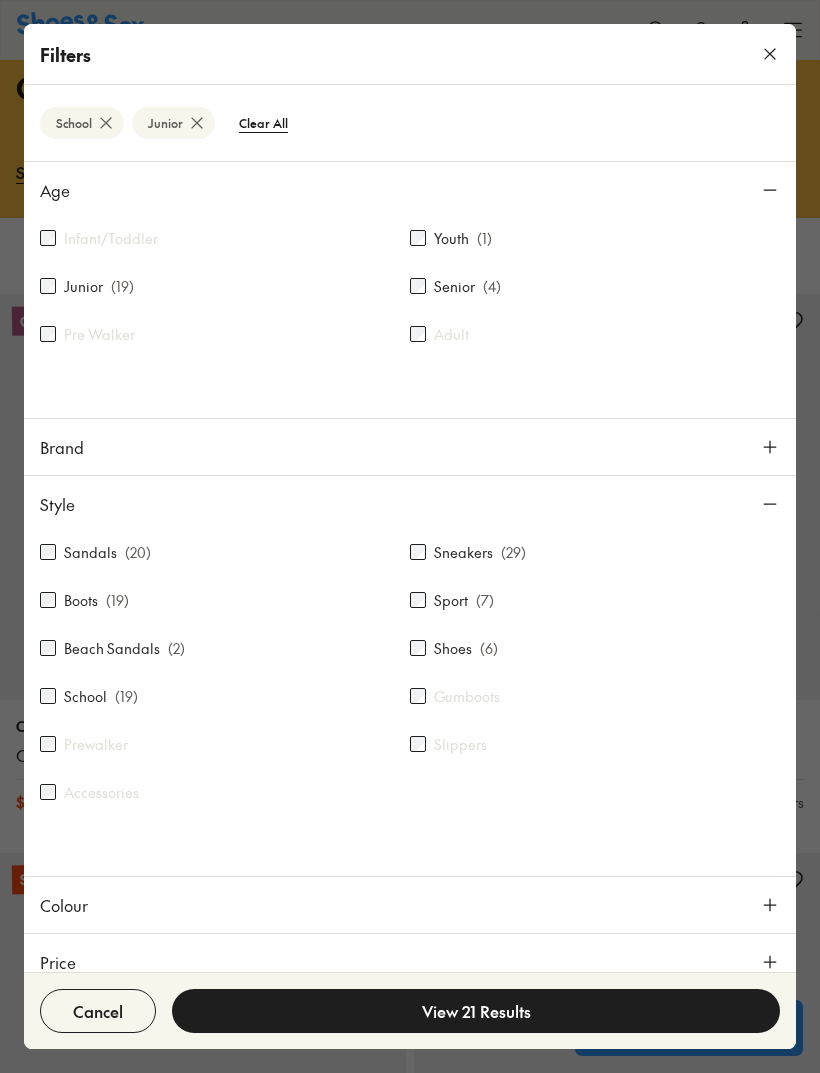 click on "View 21 Results" at bounding box center (476, 1011) 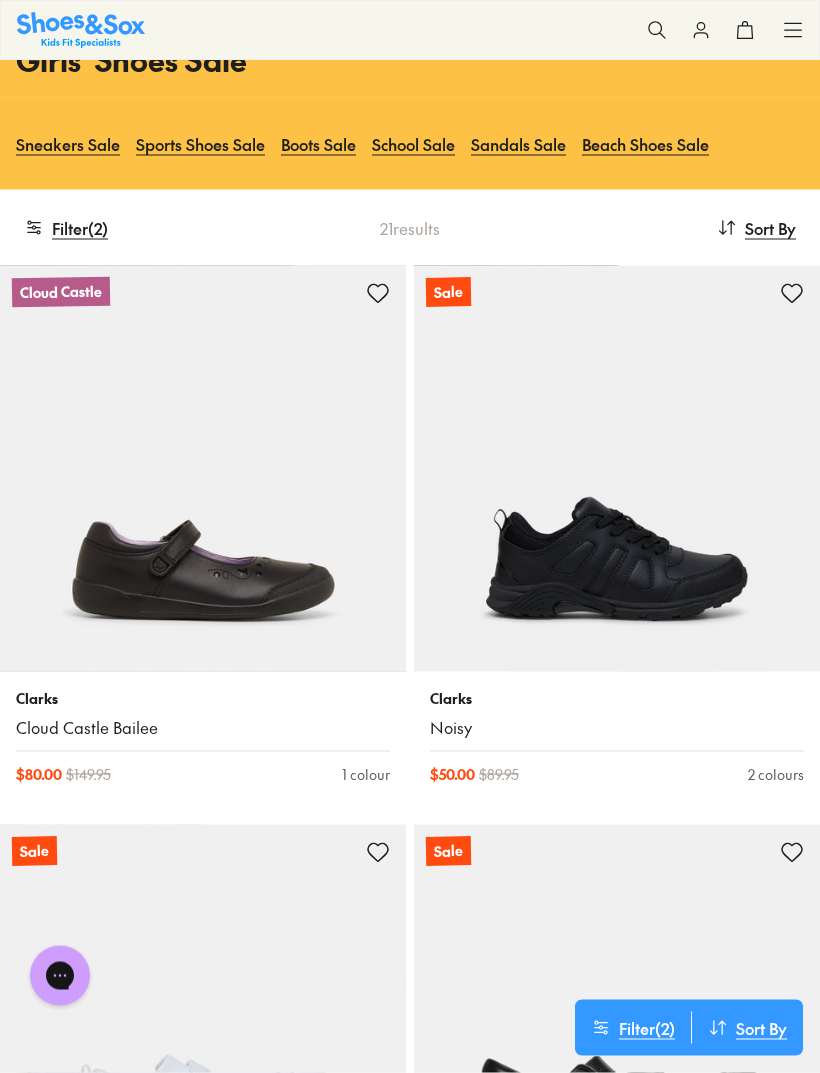 scroll, scrollTop: 129, scrollLeft: 0, axis: vertical 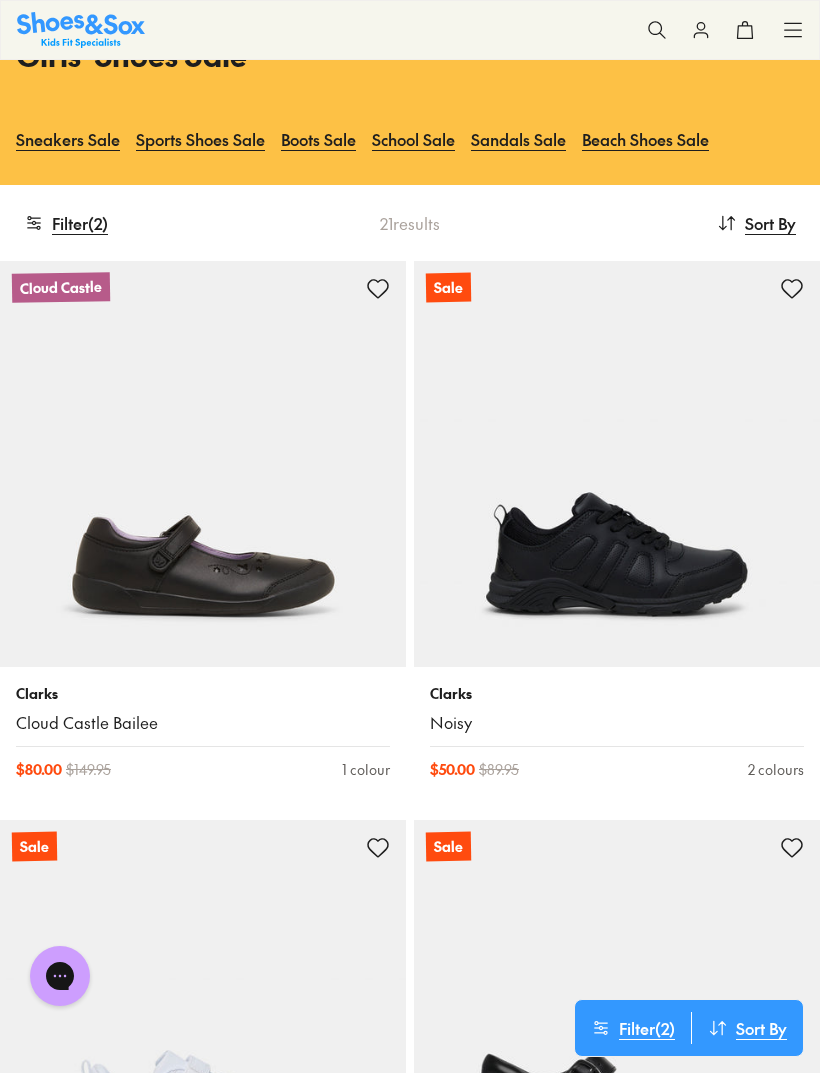 click at bounding box center (203, 464) 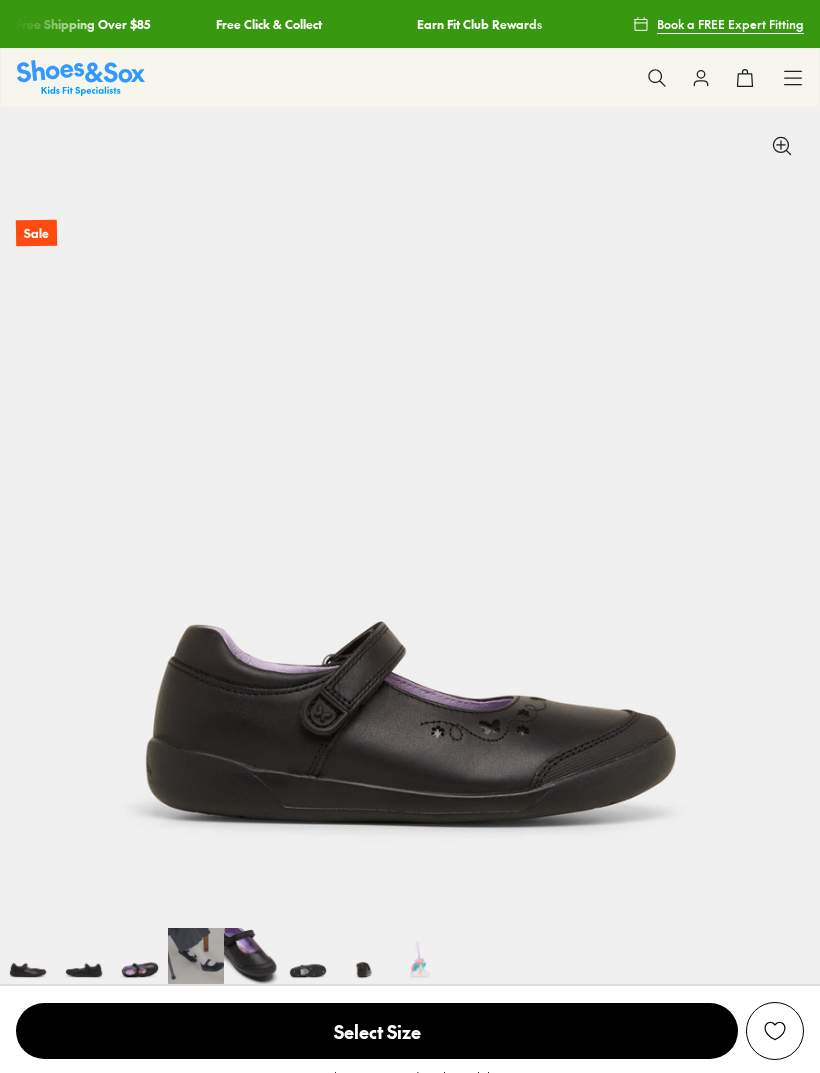 select on "*" 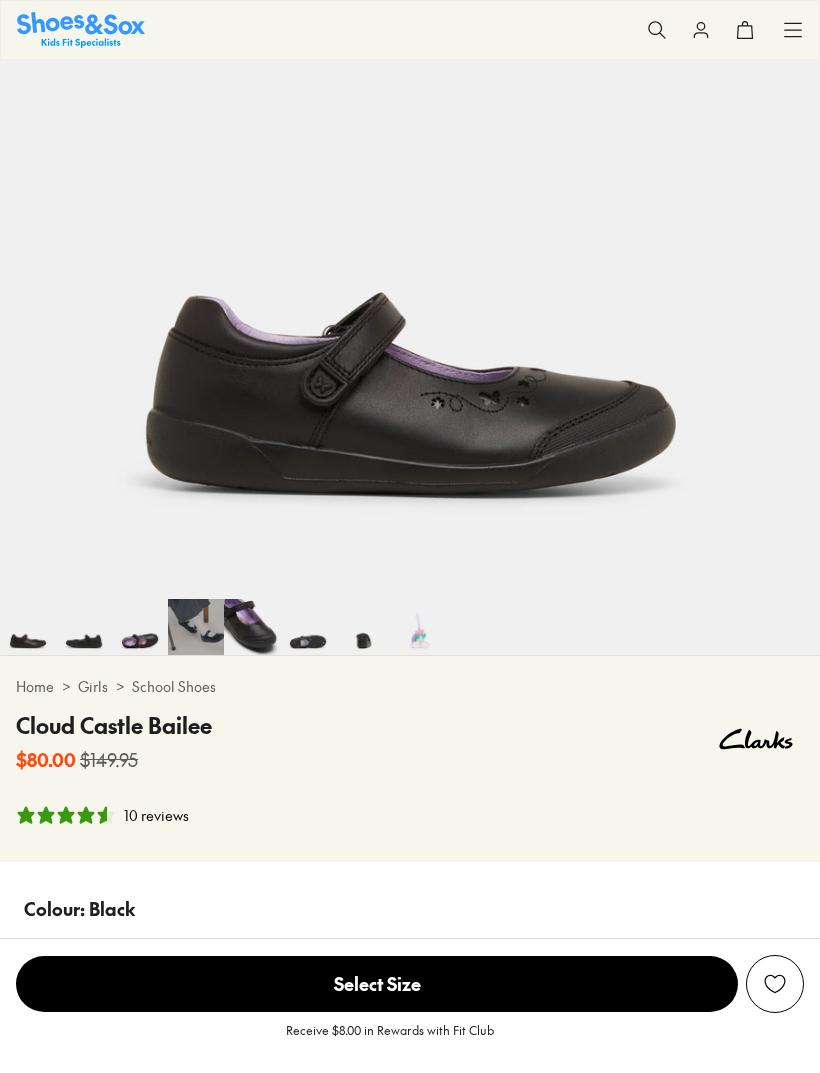 scroll, scrollTop: 0, scrollLeft: 0, axis: both 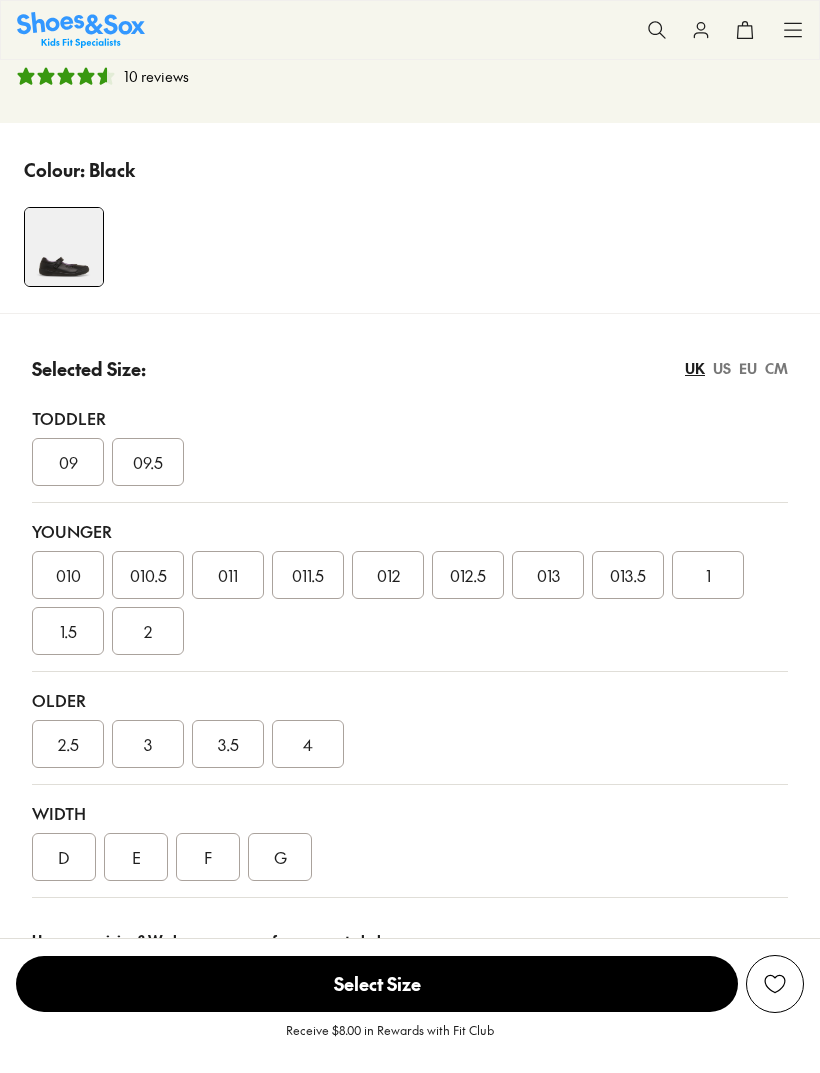 click on "013" at bounding box center (548, 575) 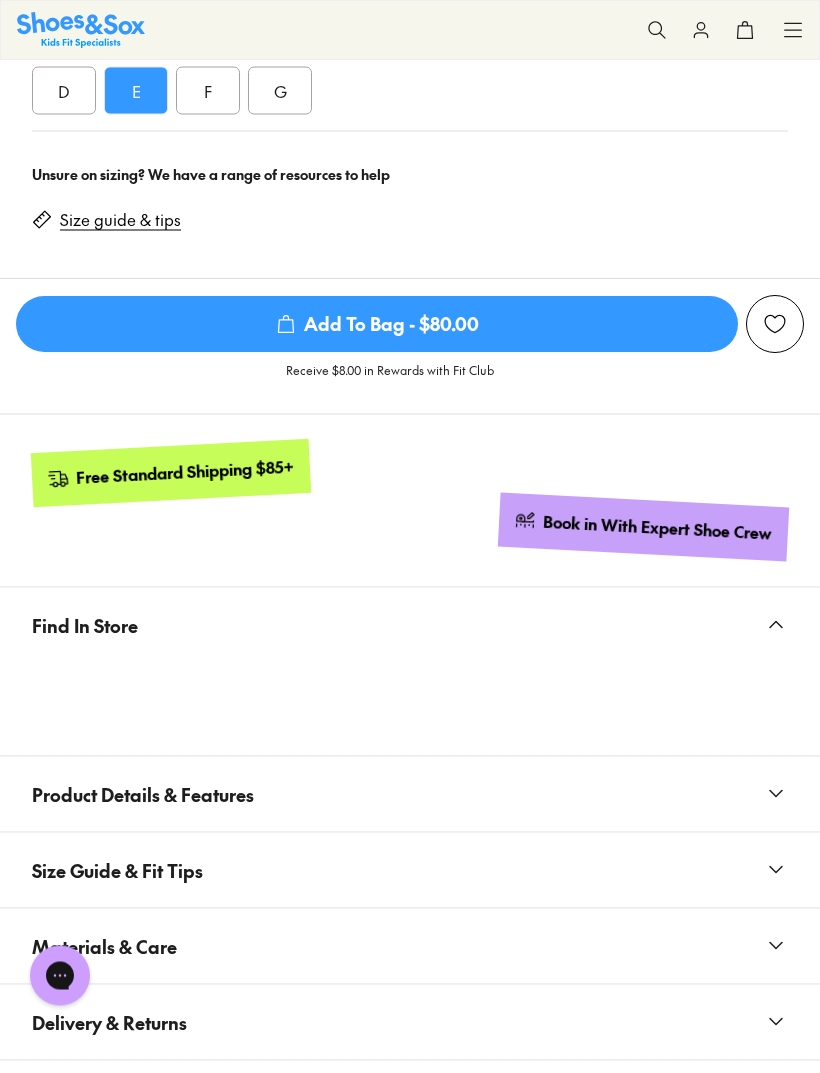 scroll, scrollTop: 1835, scrollLeft: 0, axis: vertical 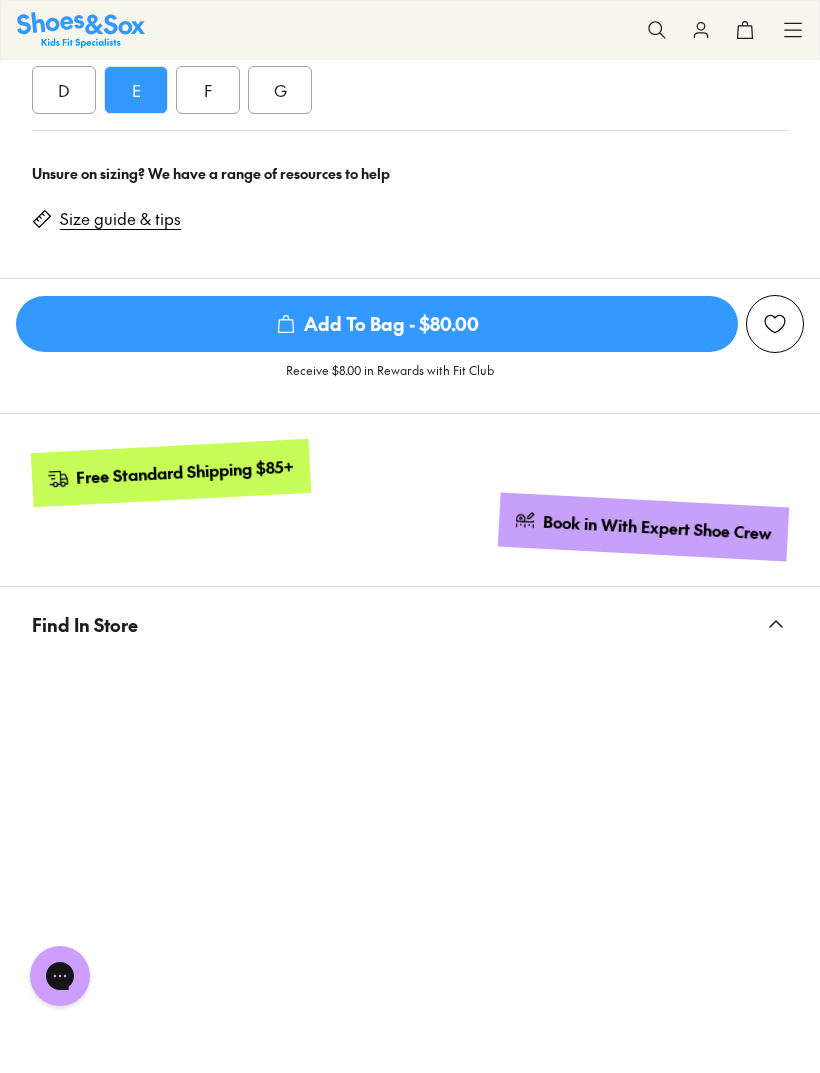 click on "Free Standard Shipping $85+
Book in With Expert Shoe Crew" at bounding box center (410, 499) 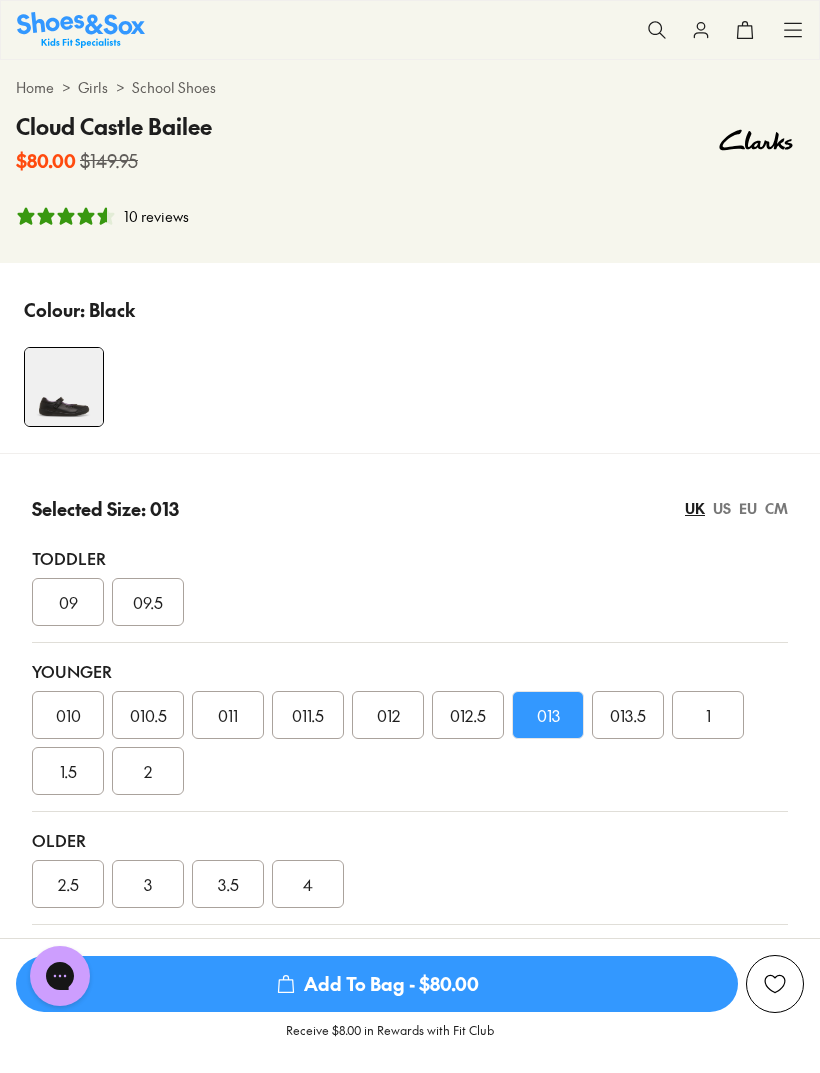 scroll, scrollTop: 930, scrollLeft: 0, axis: vertical 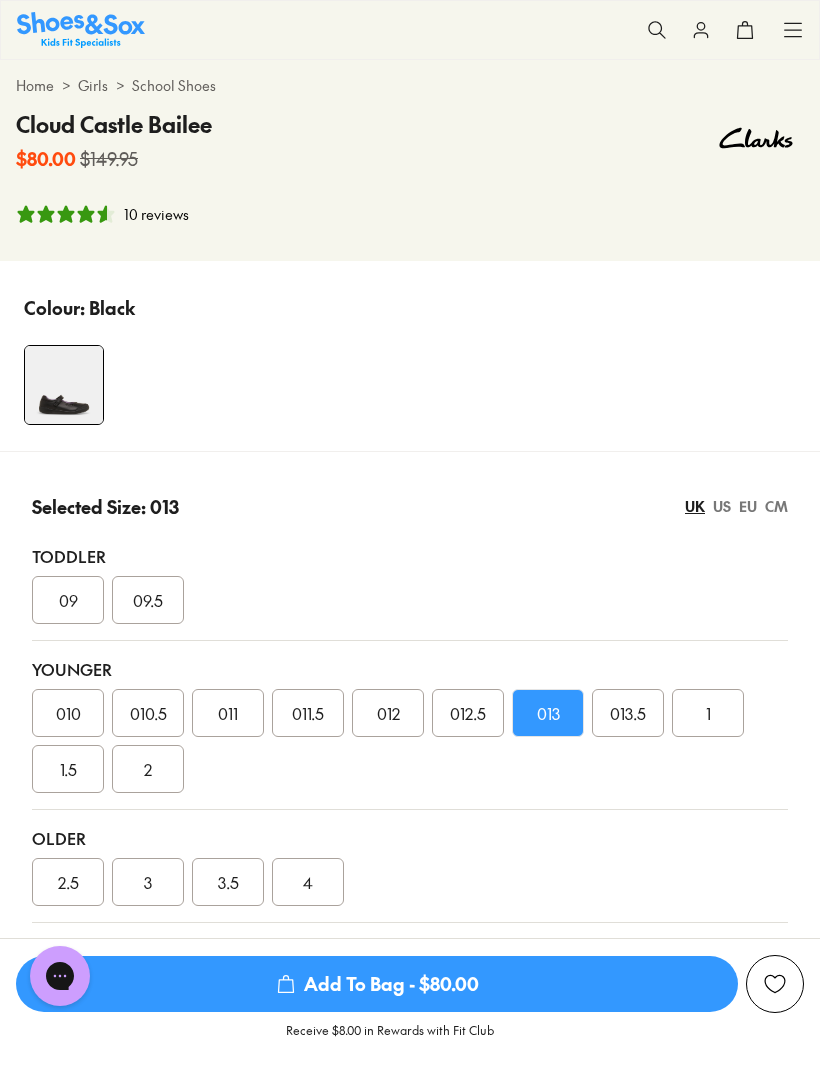 click on "013.5" at bounding box center [628, 713] 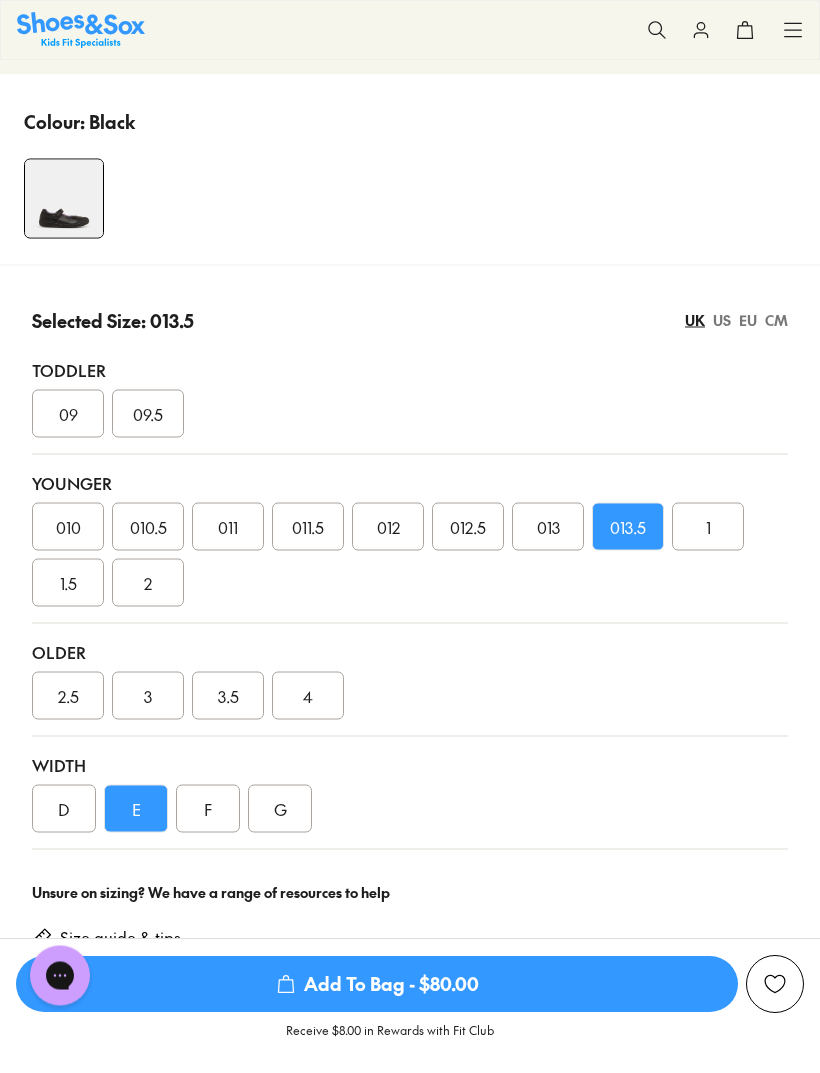 scroll, scrollTop: 1105, scrollLeft: 0, axis: vertical 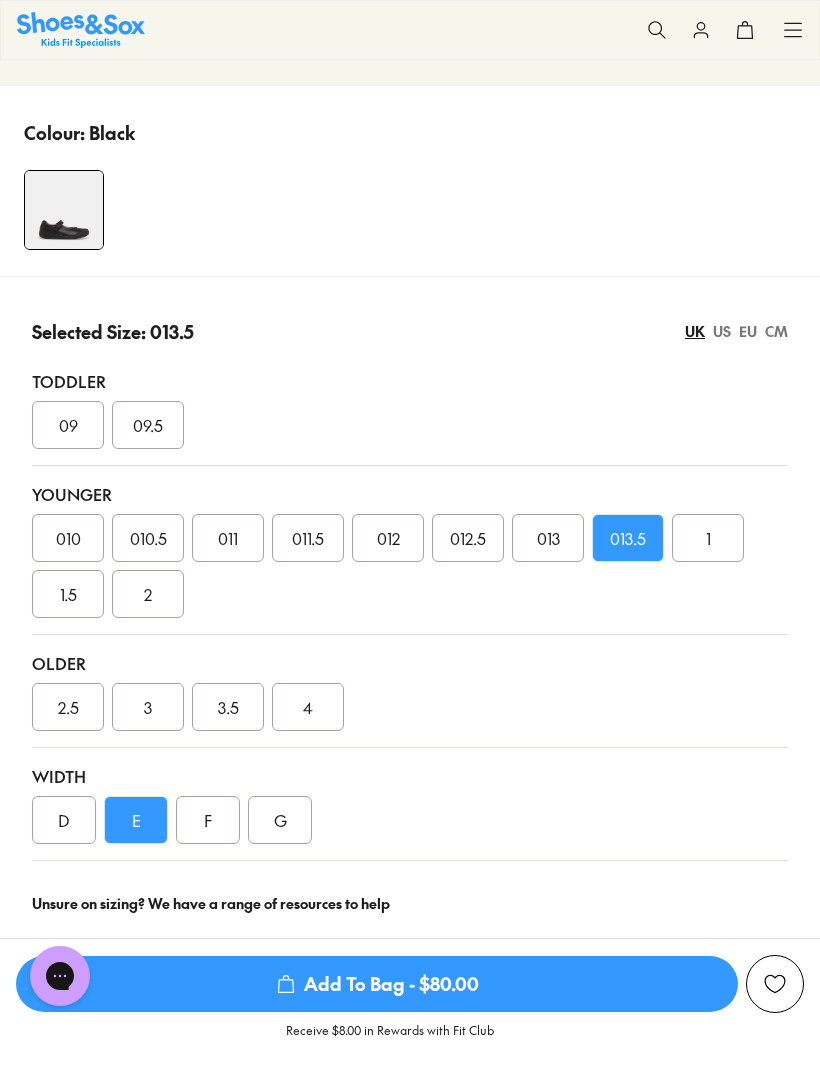 click on "012.5" at bounding box center [468, 538] 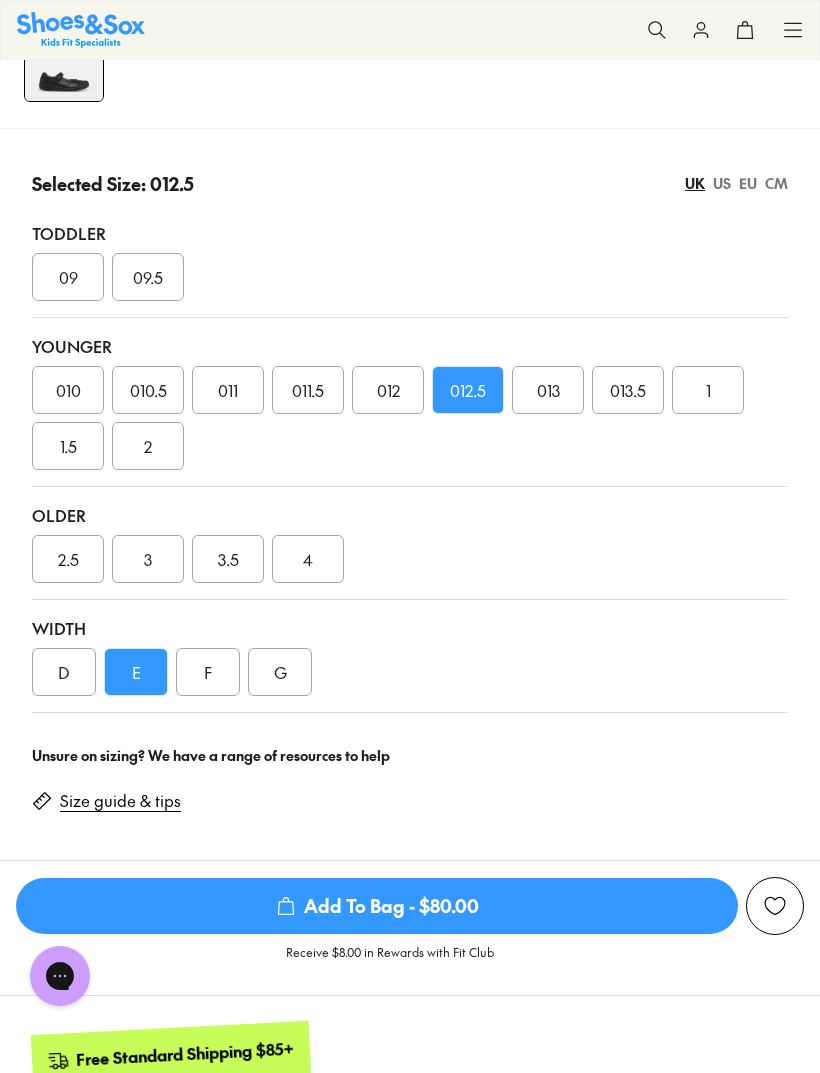 scroll, scrollTop: 1318, scrollLeft: 0, axis: vertical 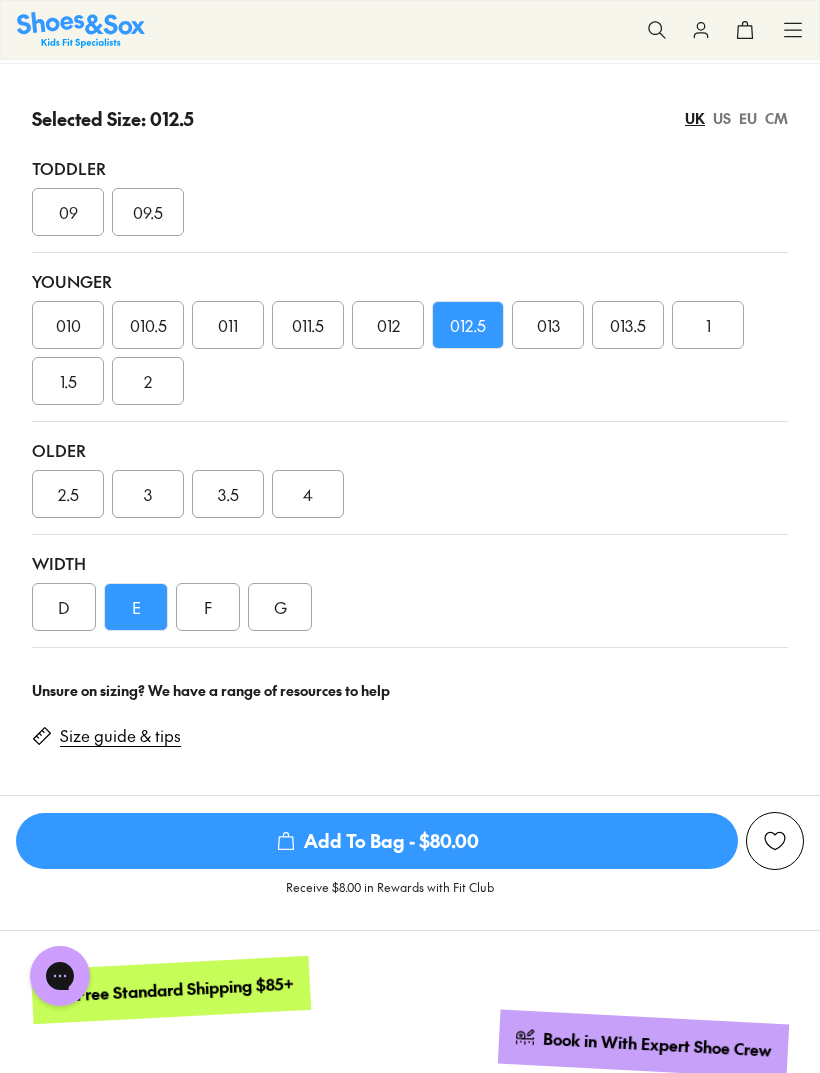 click on "012.5" at bounding box center [468, 325] 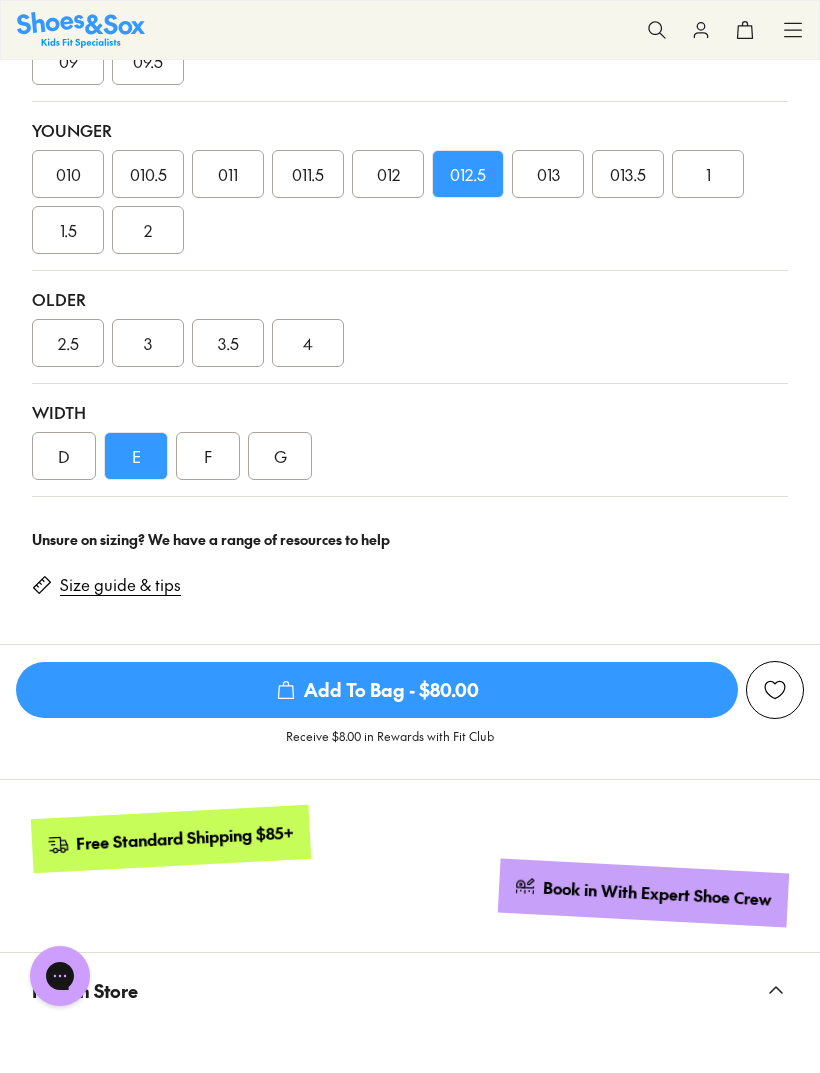 scroll, scrollTop: 1418, scrollLeft: 0, axis: vertical 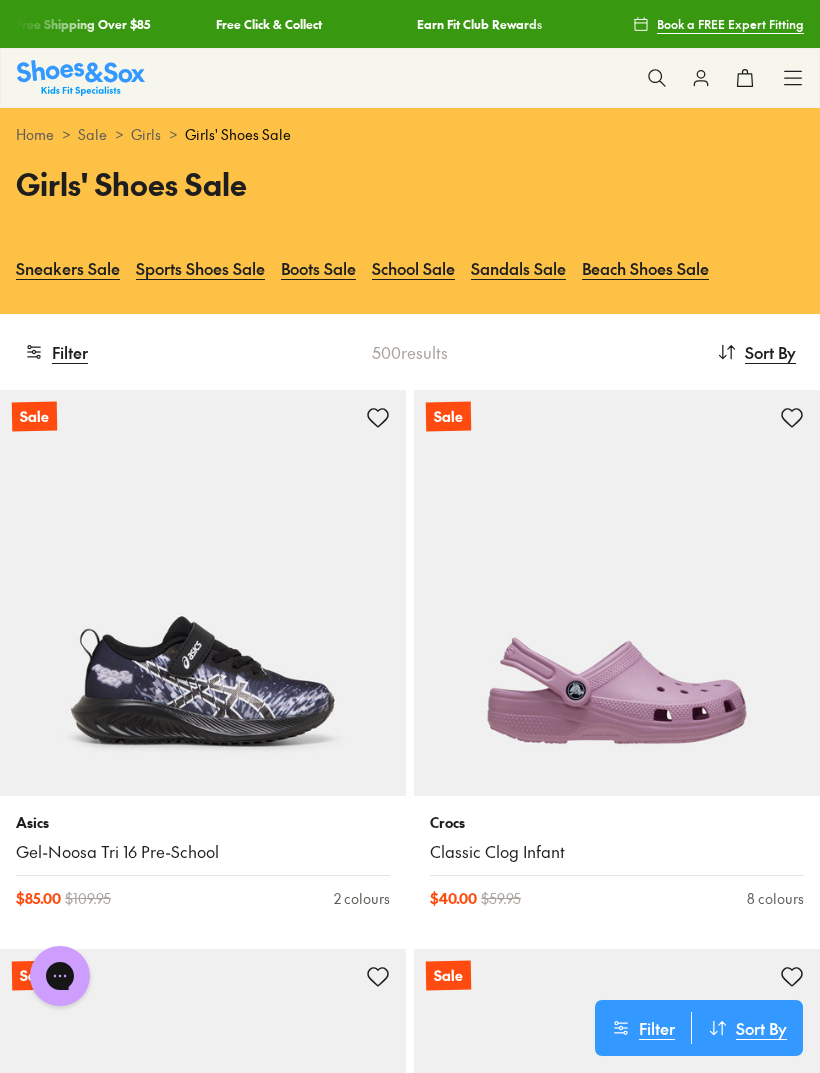 click on "Girls" at bounding box center [146, 134] 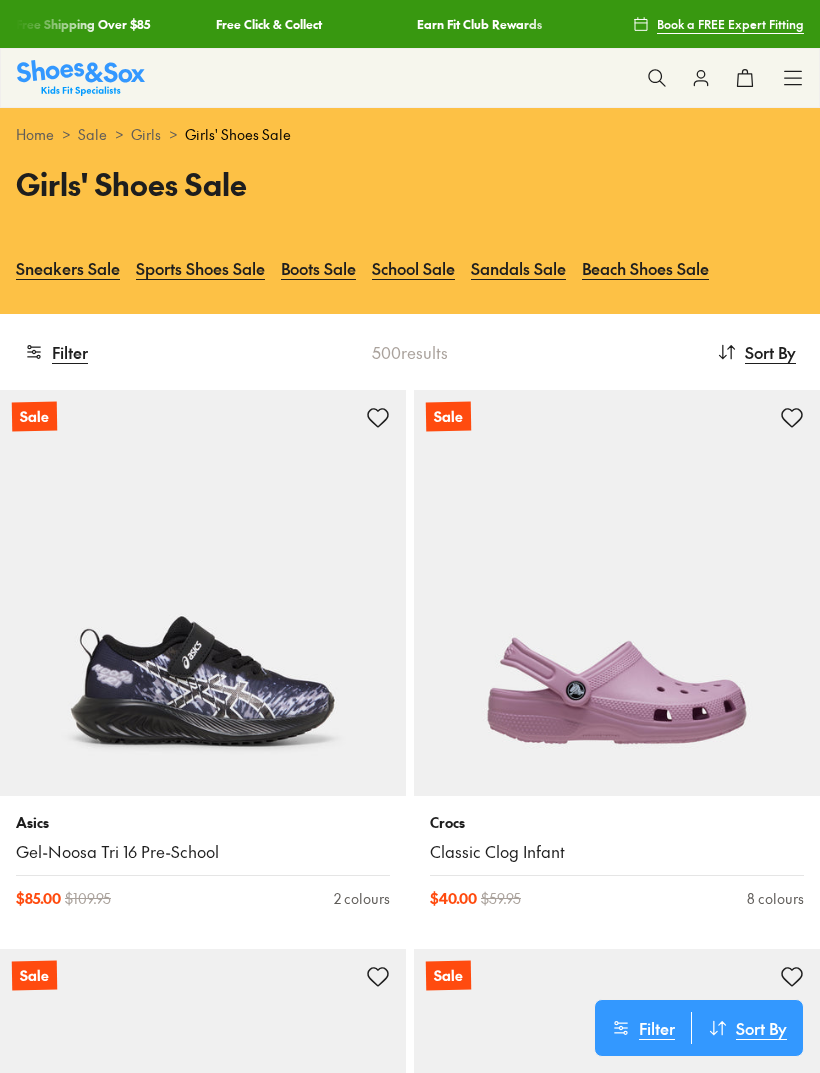 scroll, scrollTop: 0, scrollLeft: 0, axis: both 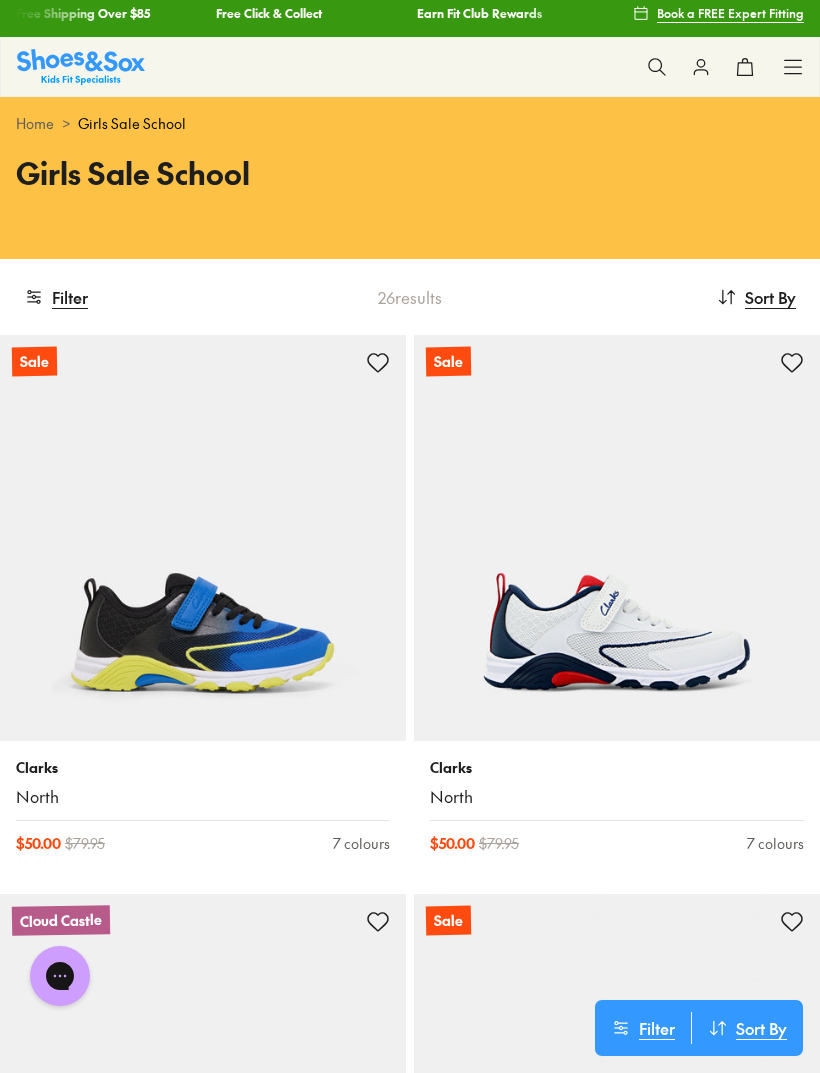 click on "Filter" at bounding box center (56, 297) 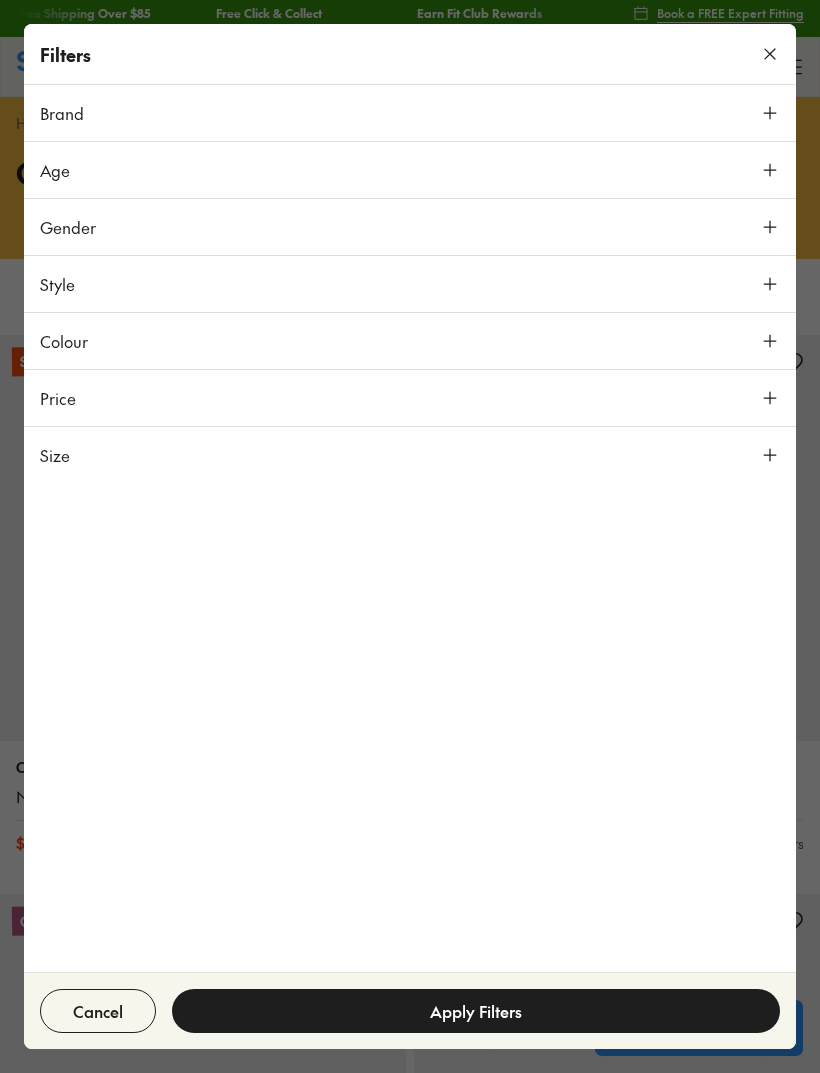 click on "Style" at bounding box center [57, 284] 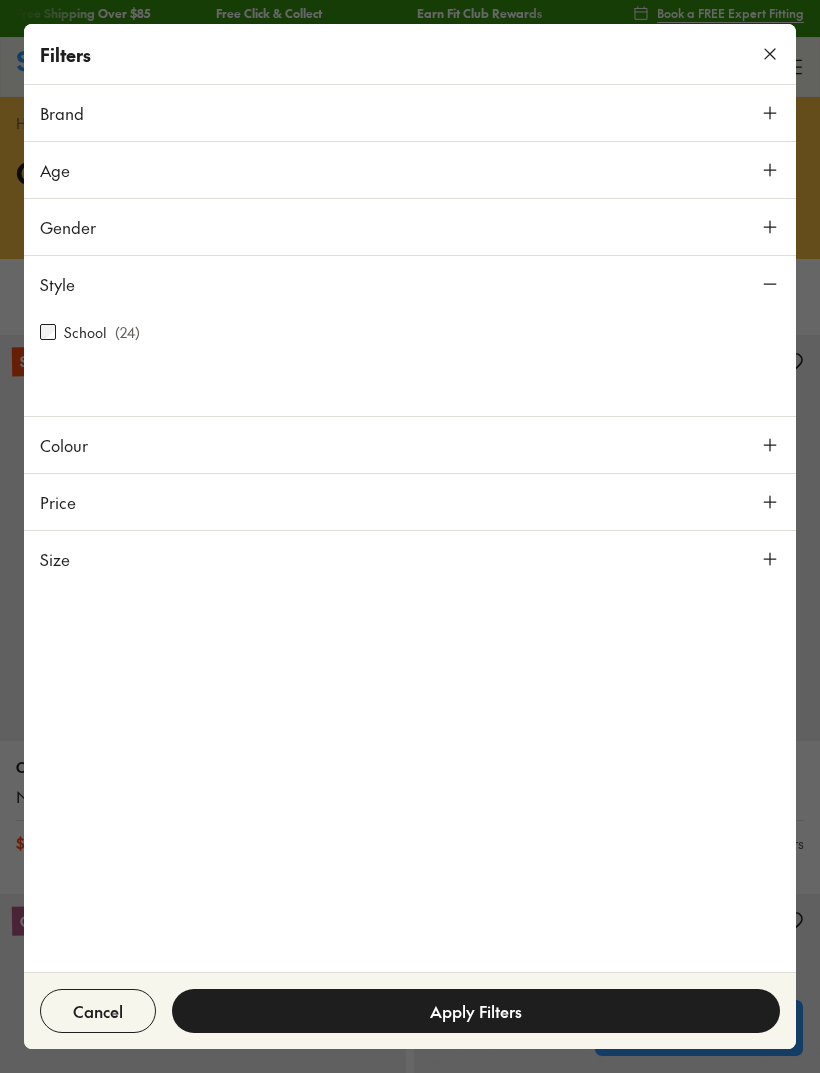 click on "School" at bounding box center [85, 332] 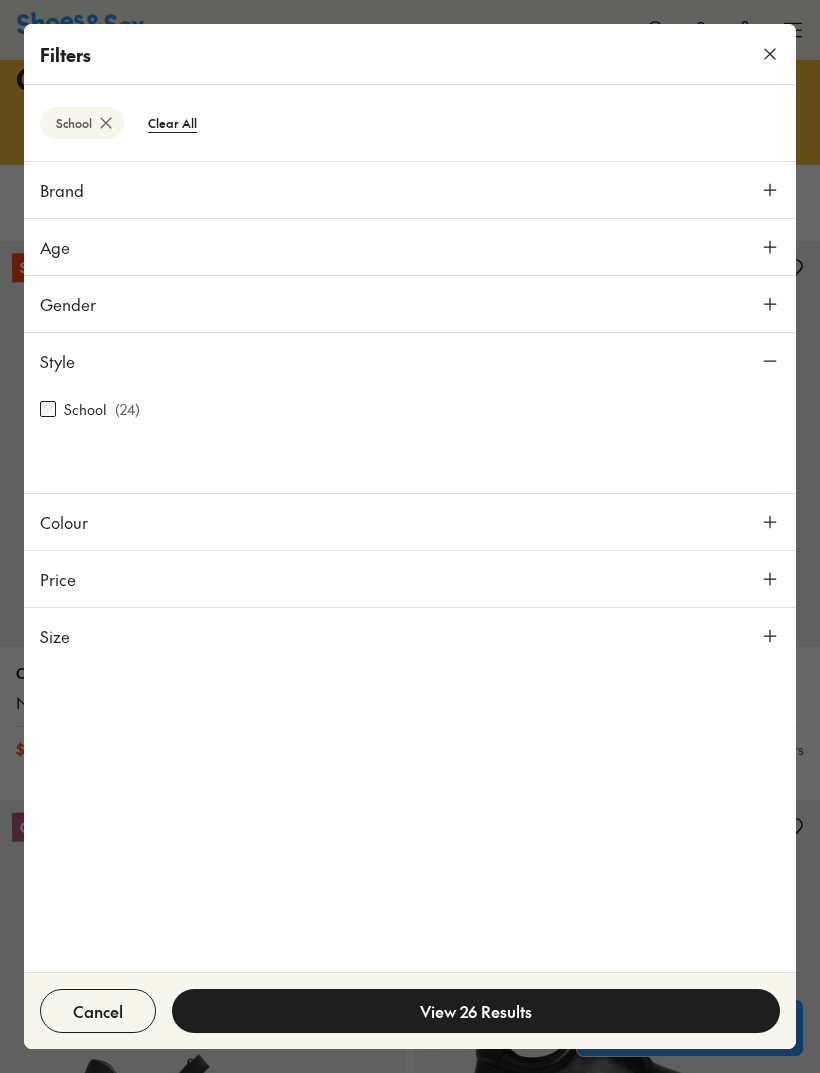 click on "Colour" at bounding box center (64, 522) 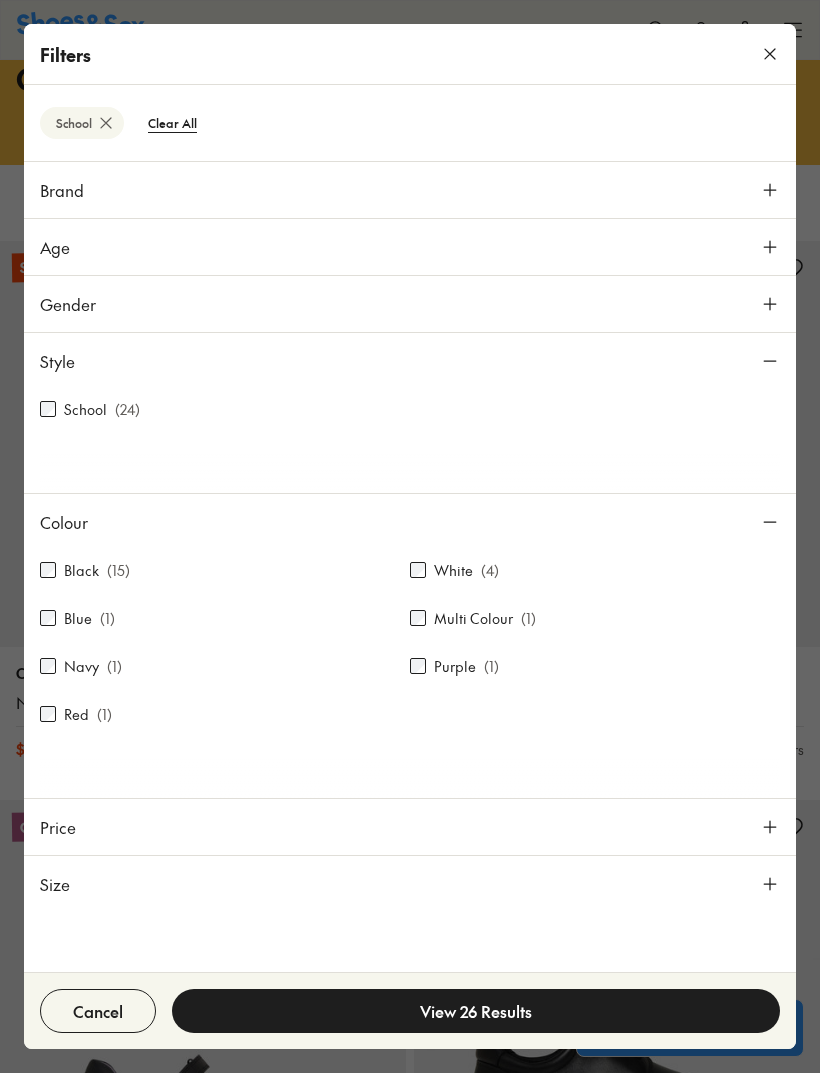 click on "Colour" at bounding box center (410, 522) 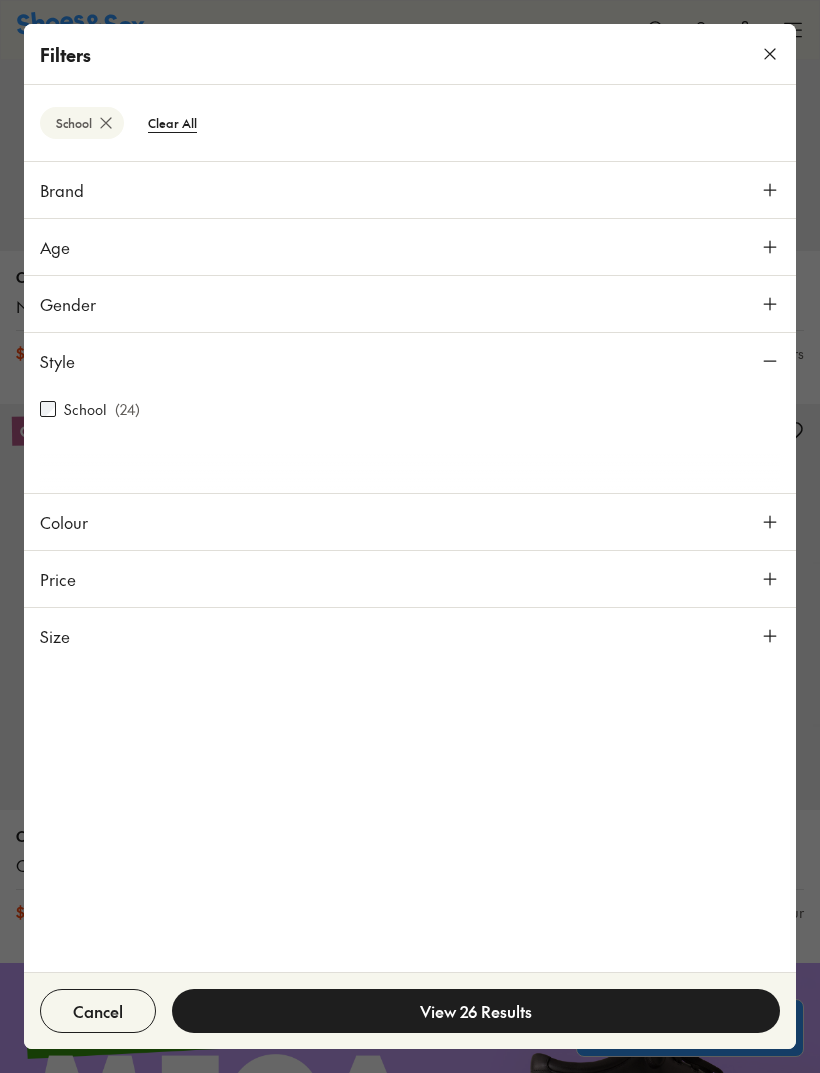 scroll, scrollTop: 505, scrollLeft: 0, axis: vertical 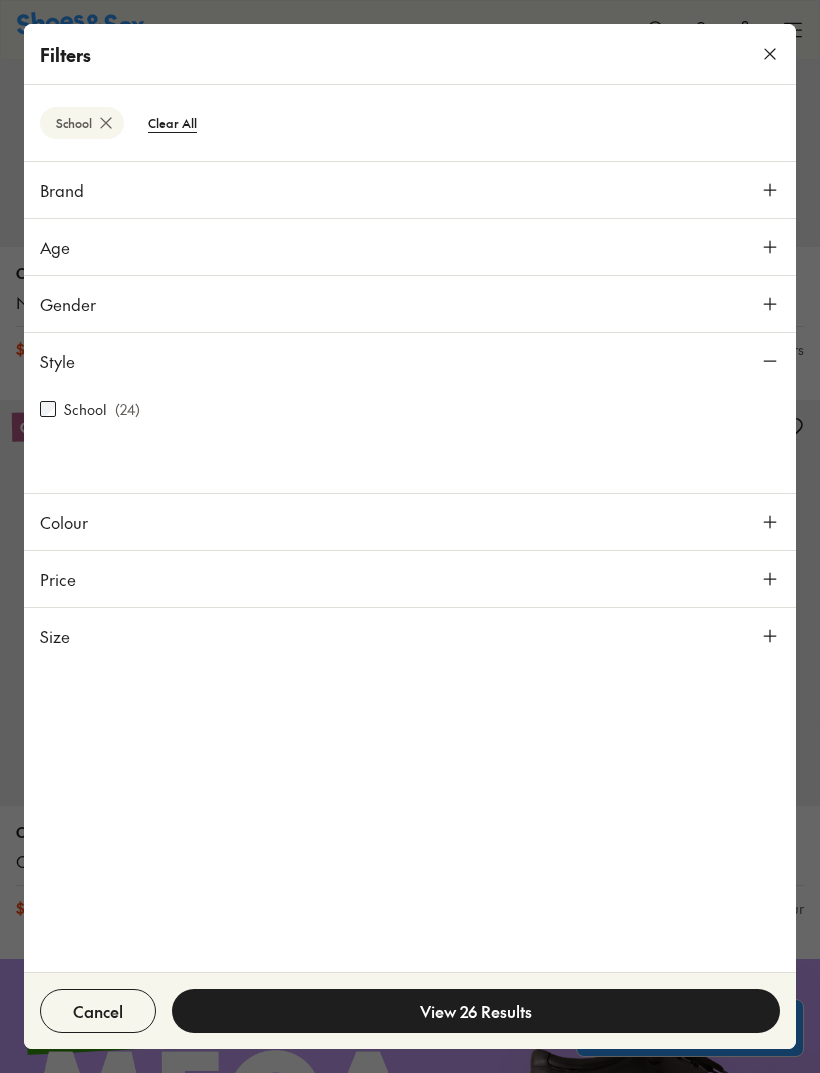 click on "View 26 Results" at bounding box center [476, 1011] 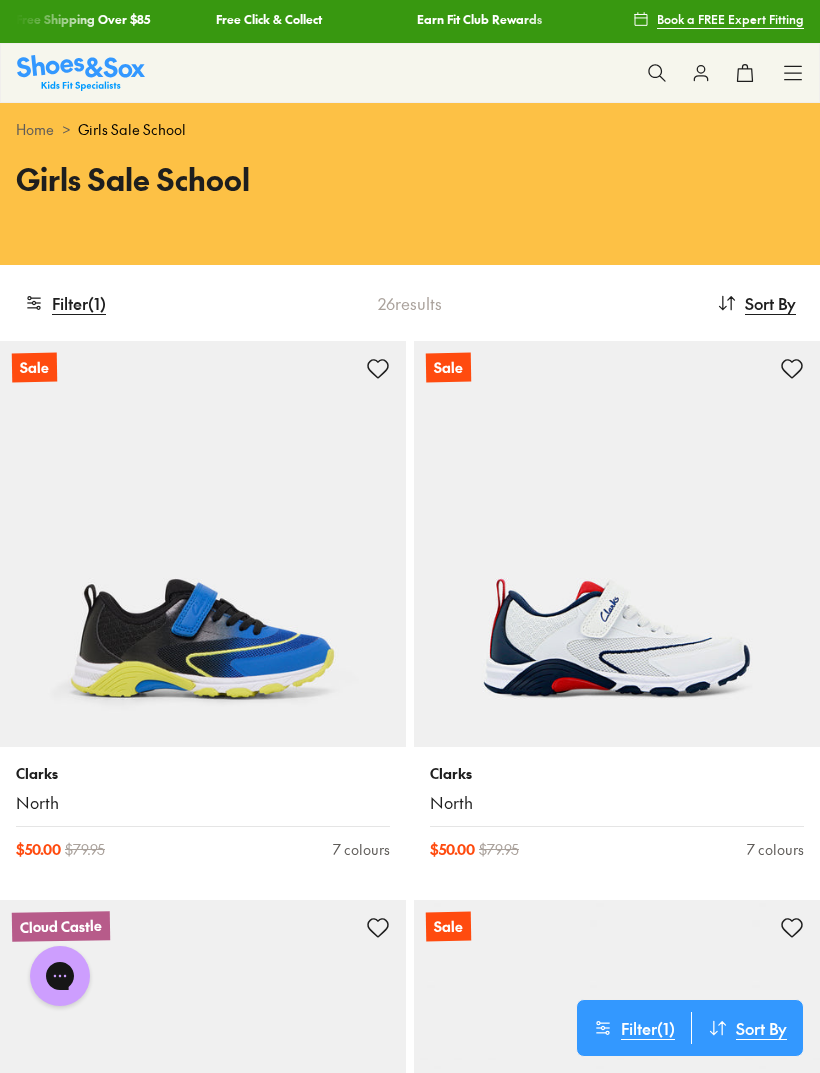 scroll, scrollTop: 0, scrollLeft: 0, axis: both 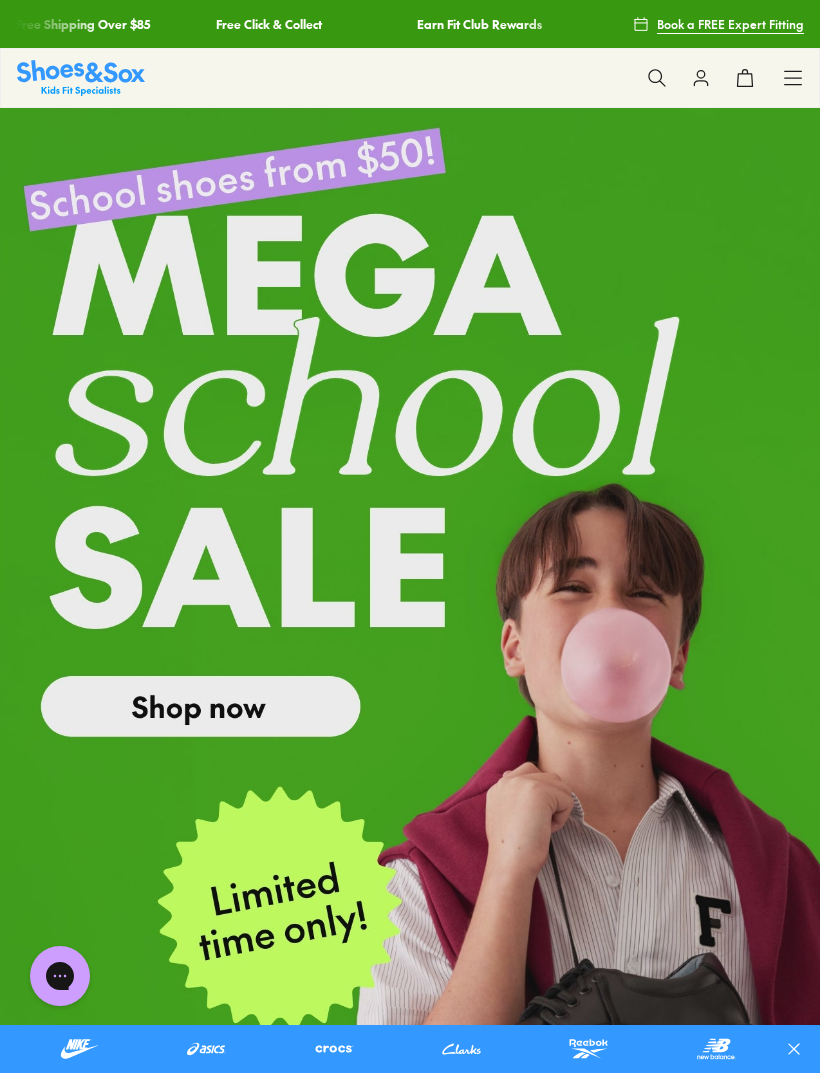 click 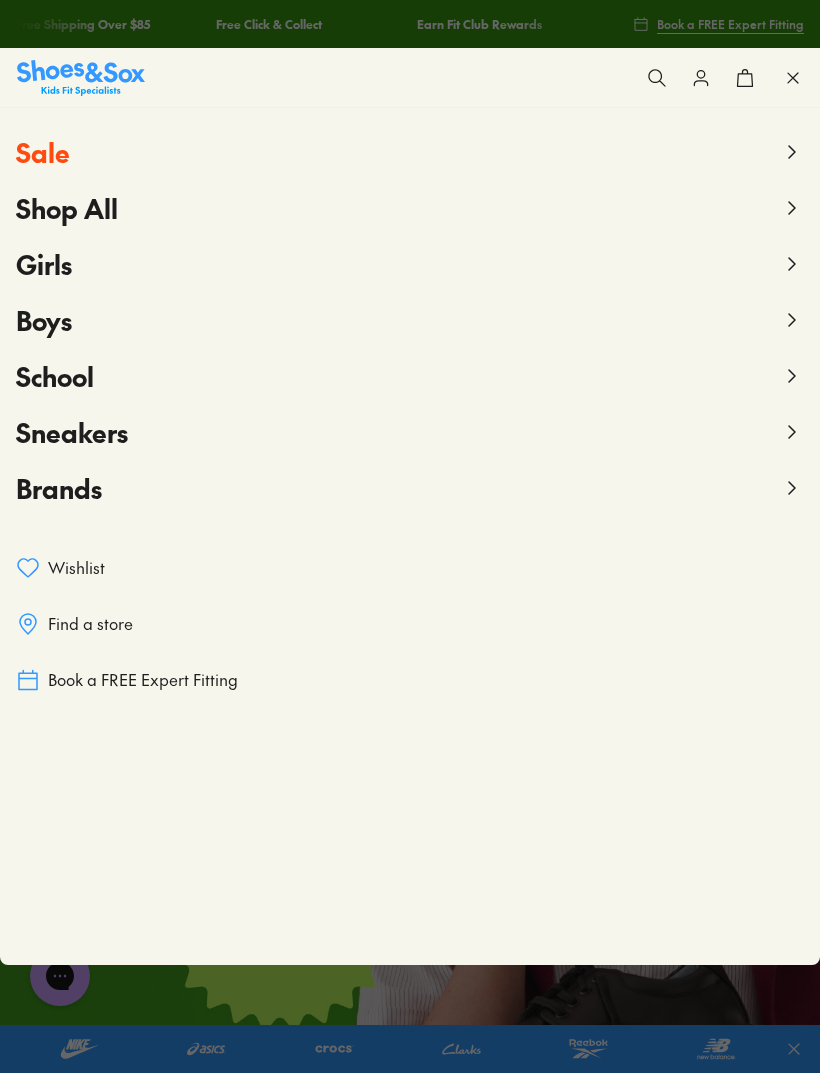 click on "Girls" at bounding box center (44, 264) 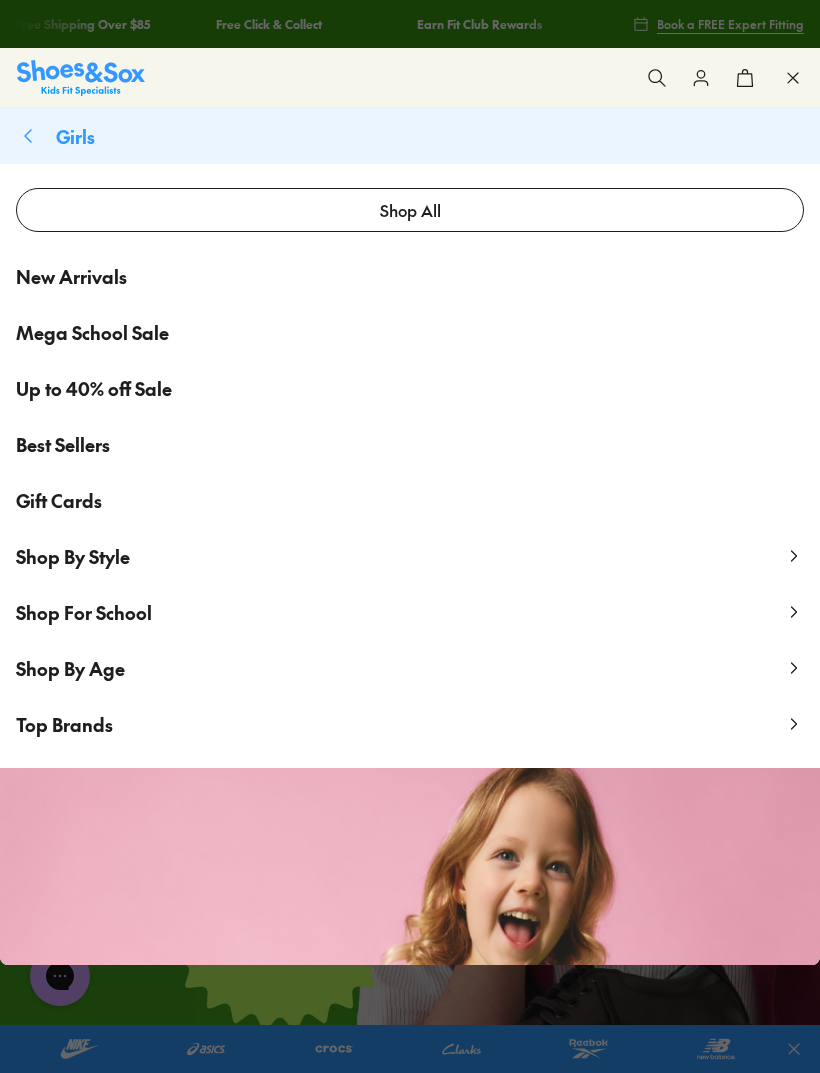 click on "Shop For School" at bounding box center (84, 612) 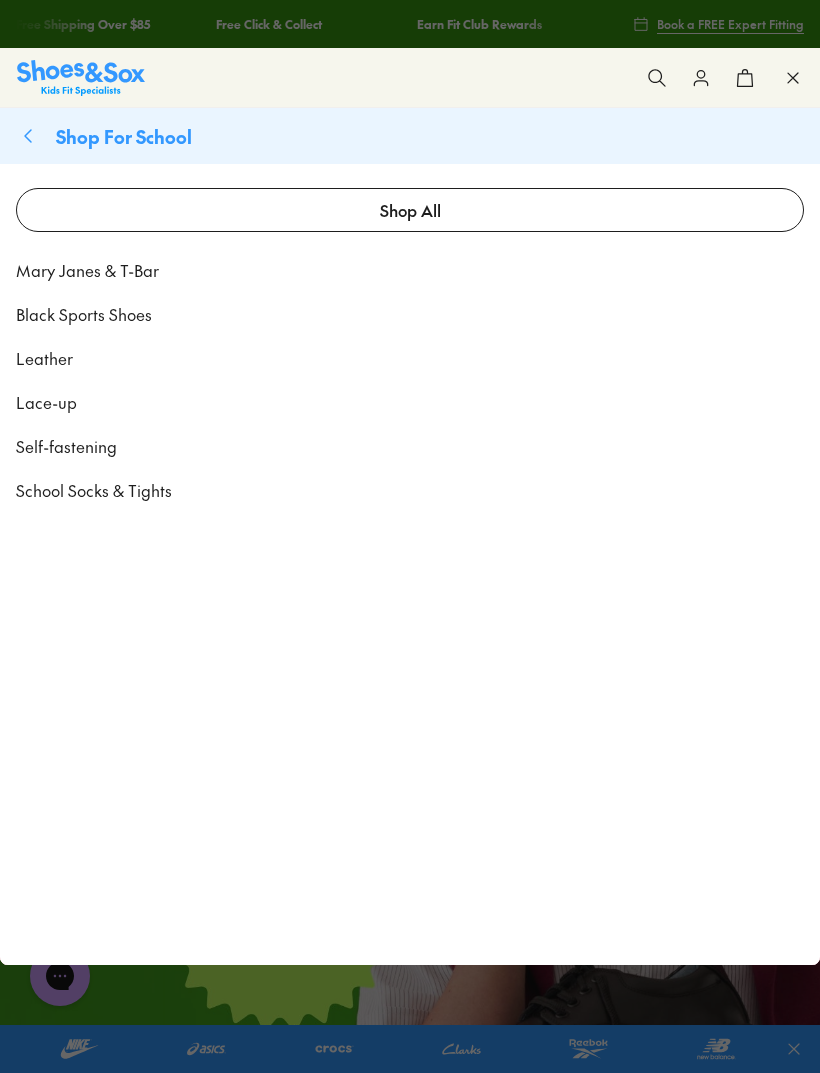 click on "Leather" at bounding box center (44, 358) 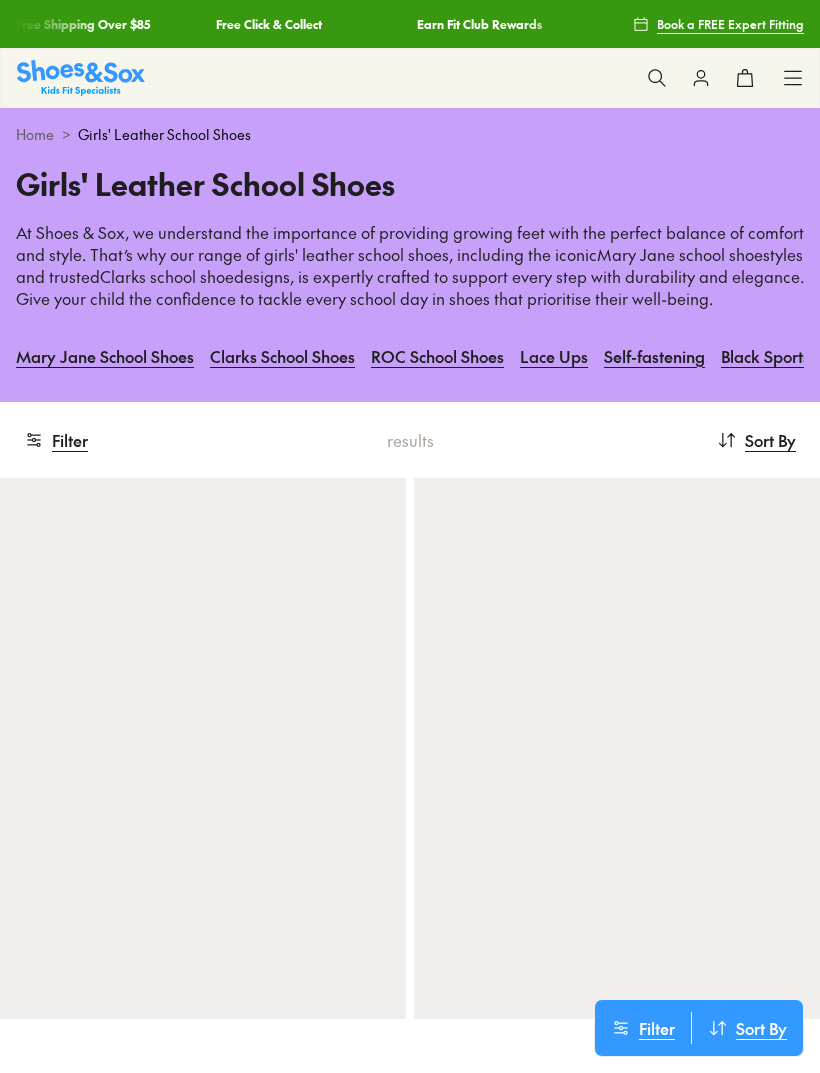 scroll, scrollTop: 0, scrollLeft: 0, axis: both 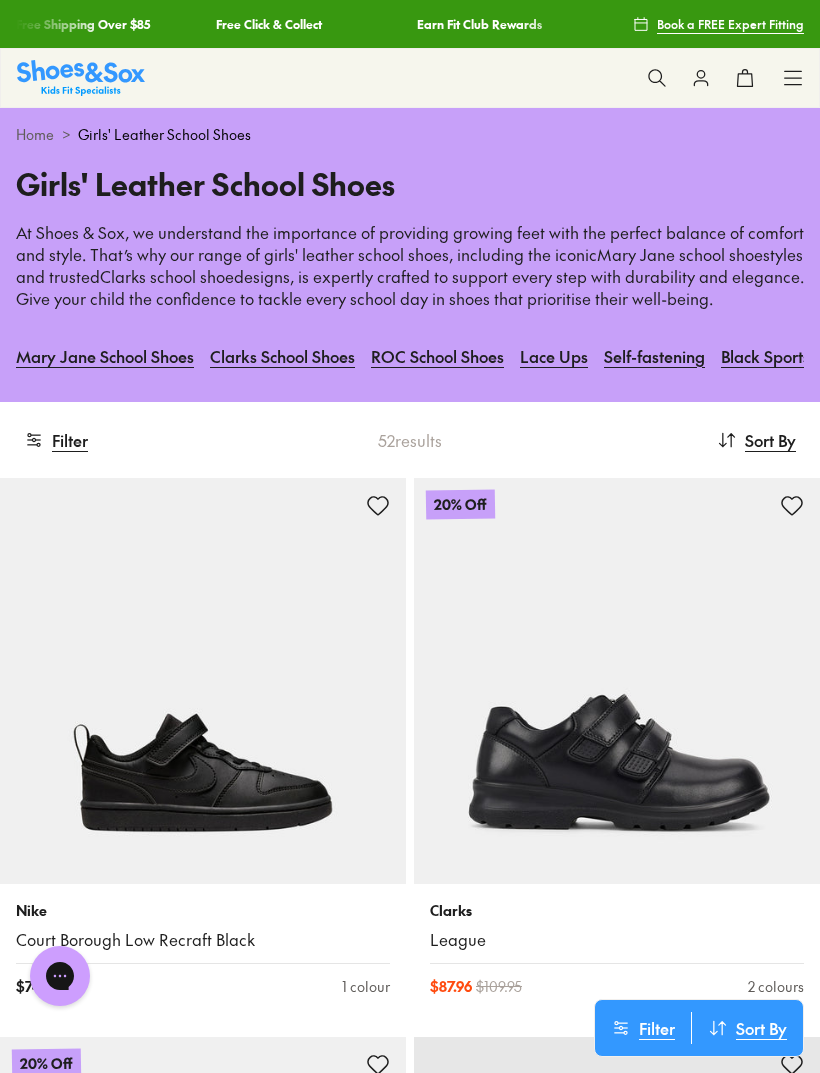 click on "Mary Jane School Shoes" at bounding box center [105, 356] 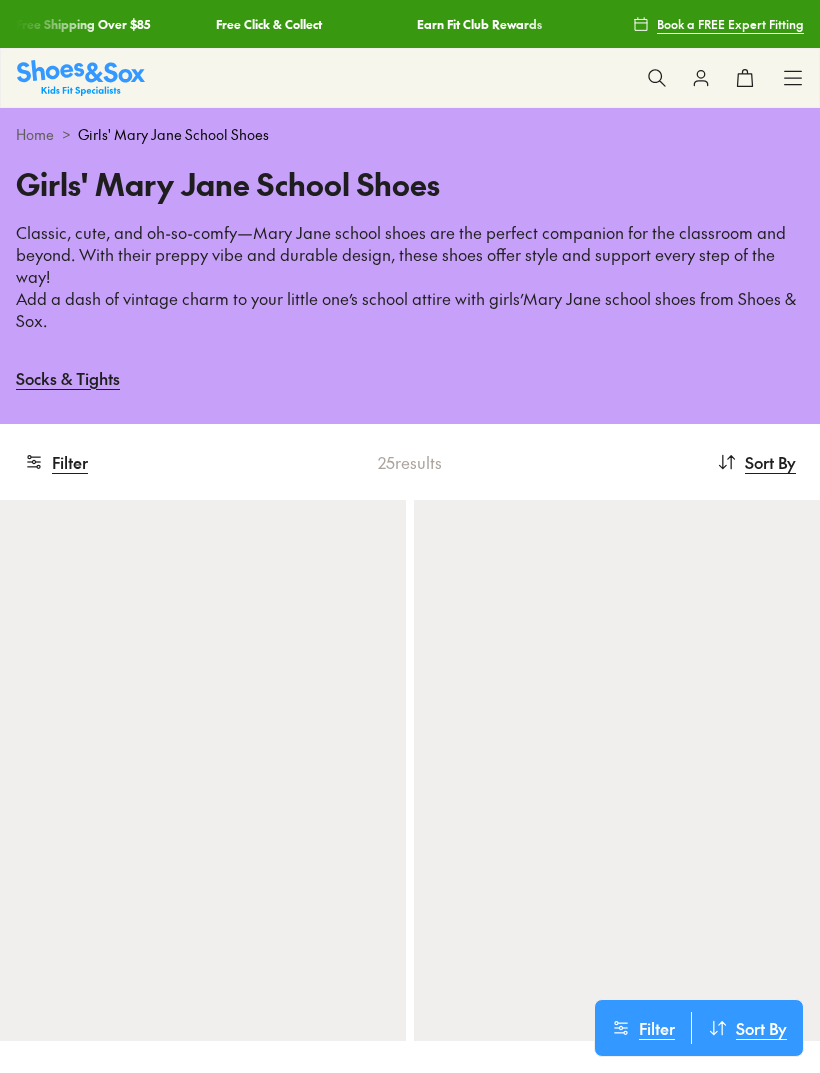 scroll, scrollTop: 0, scrollLeft: 0, axis: both 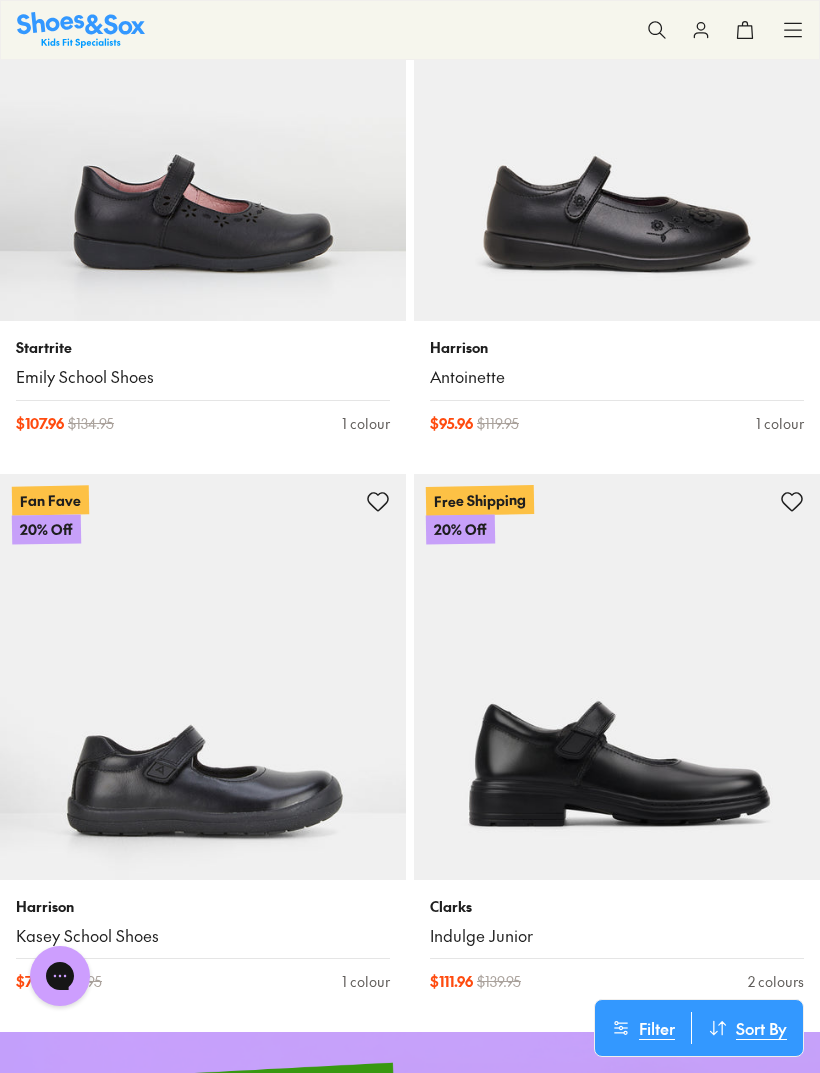 click at bounding box center [203, 118] 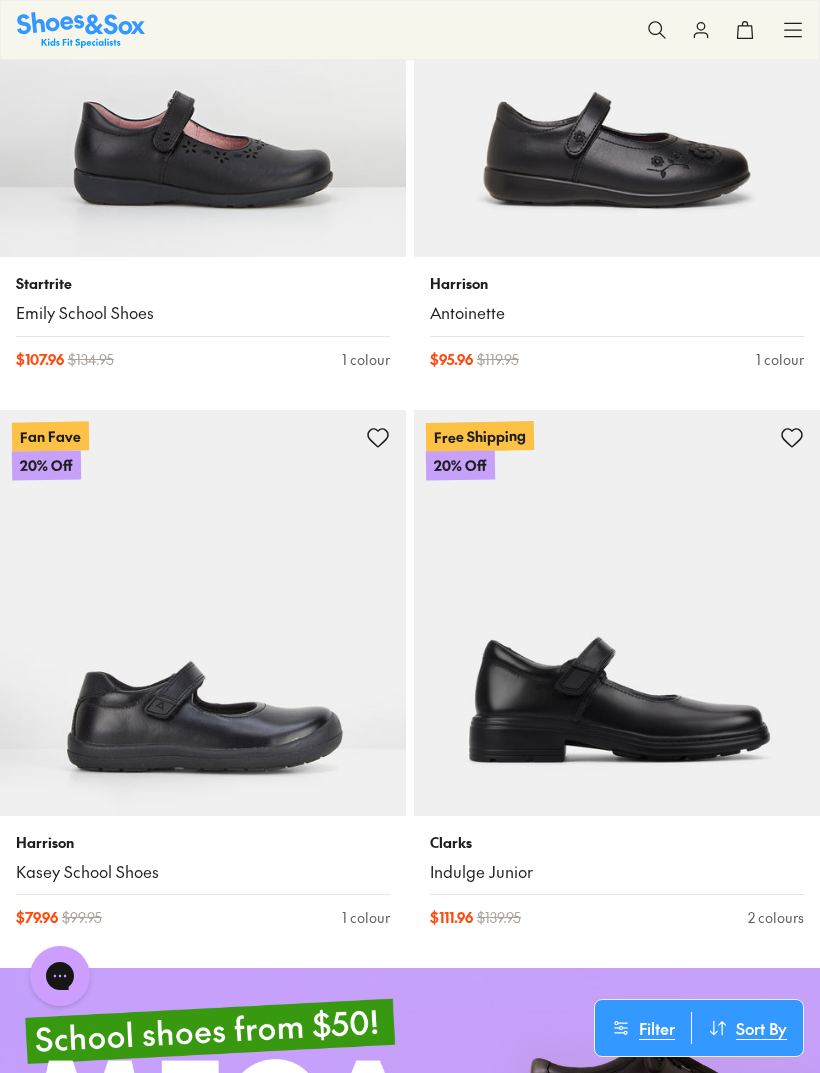 click at bounding box center (617, 54) 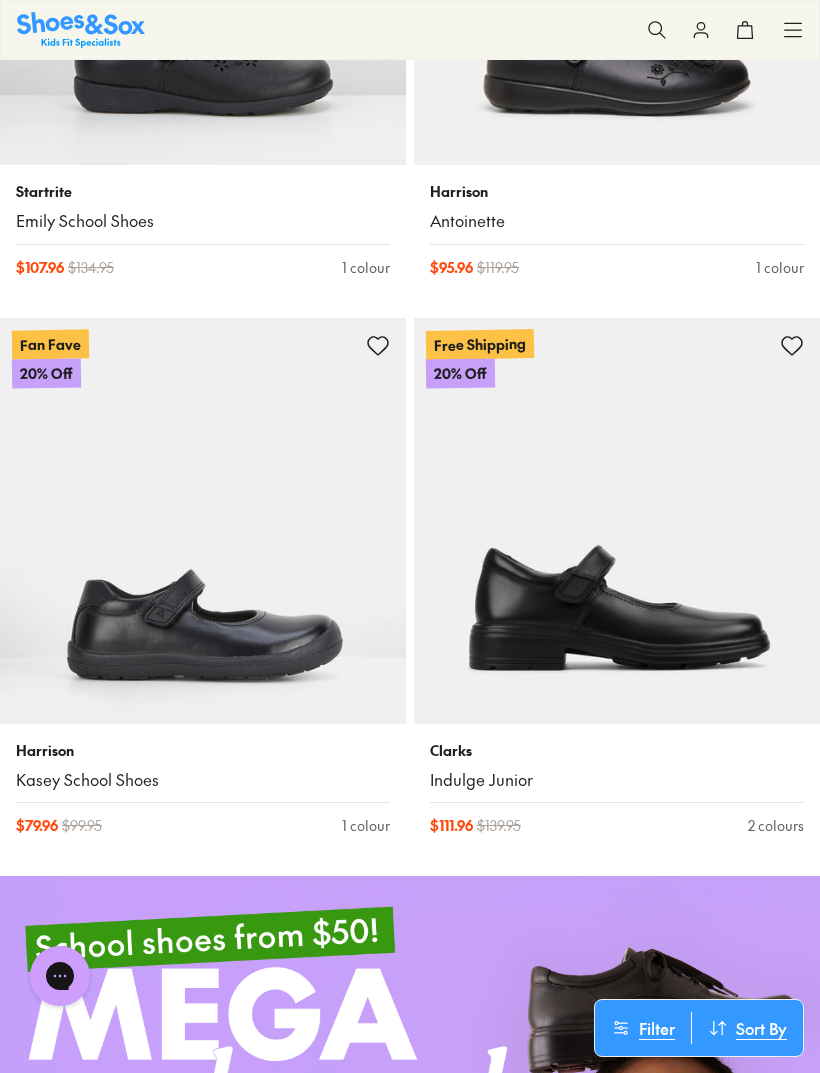 scroll, scrollTop: 746, scrollLeft: 0, axis: vertical 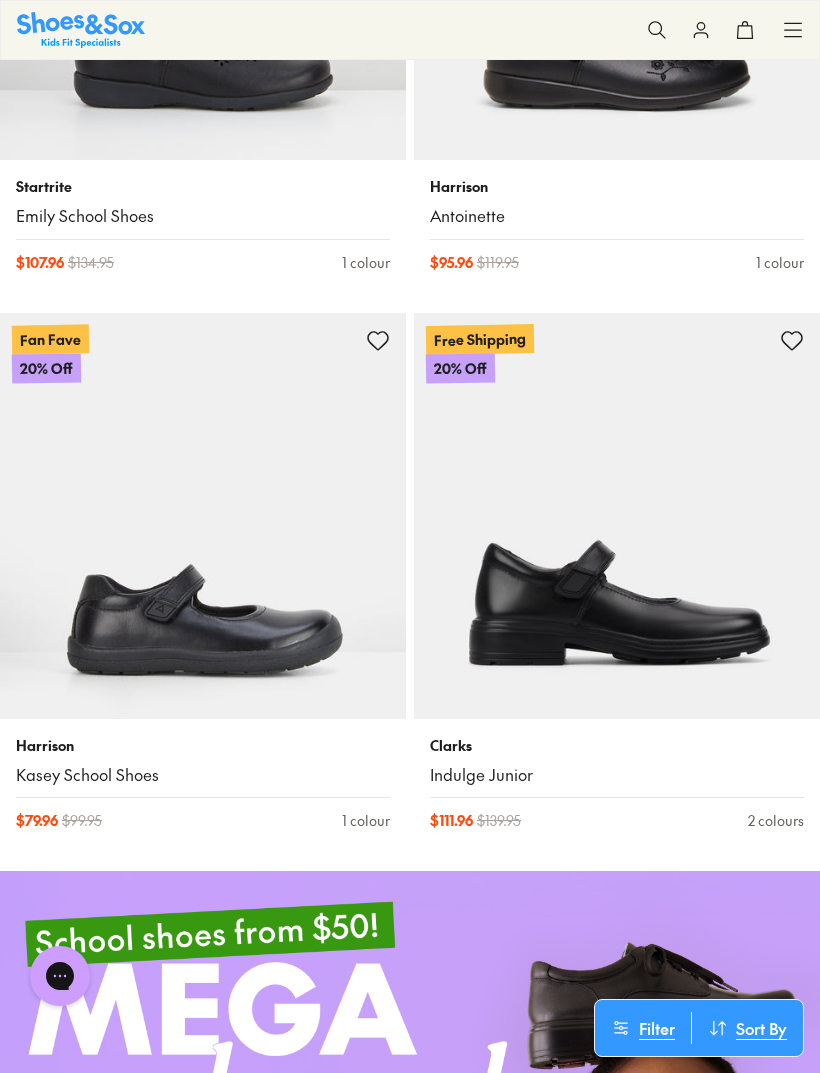 click at bounding box center (203, 516) 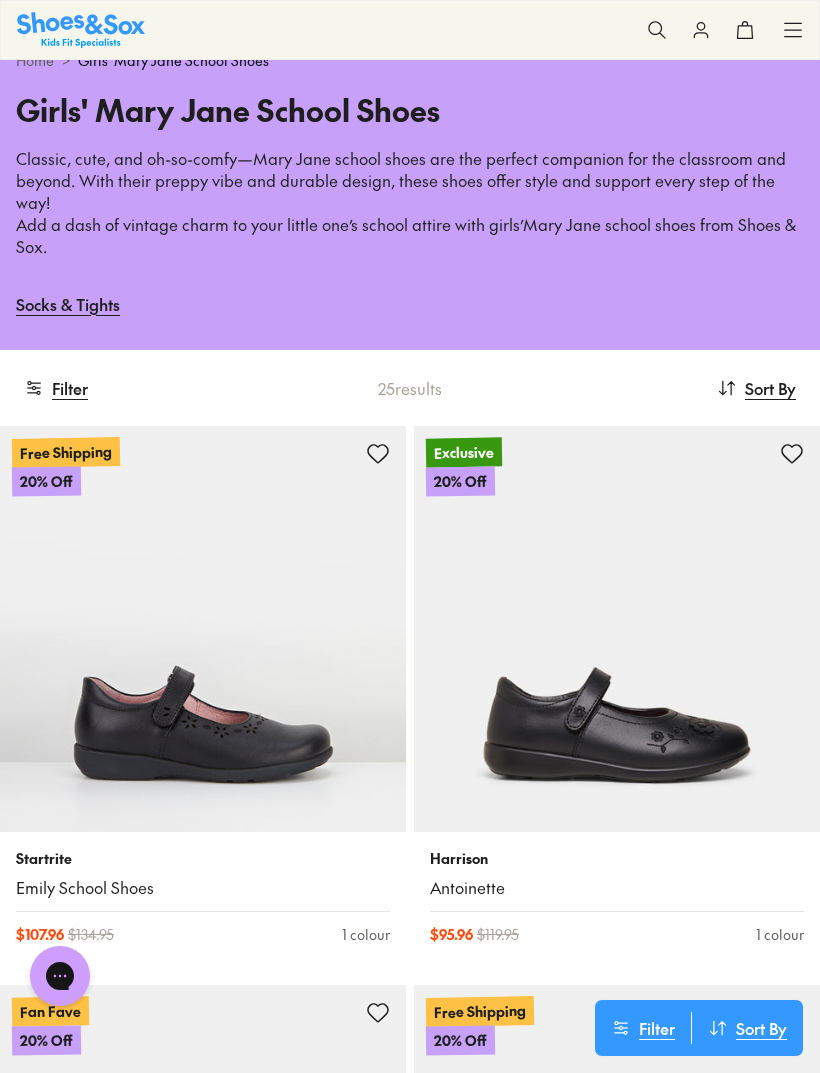 scroll, scrollTop: 0, scrollLeft: 0, axis: both 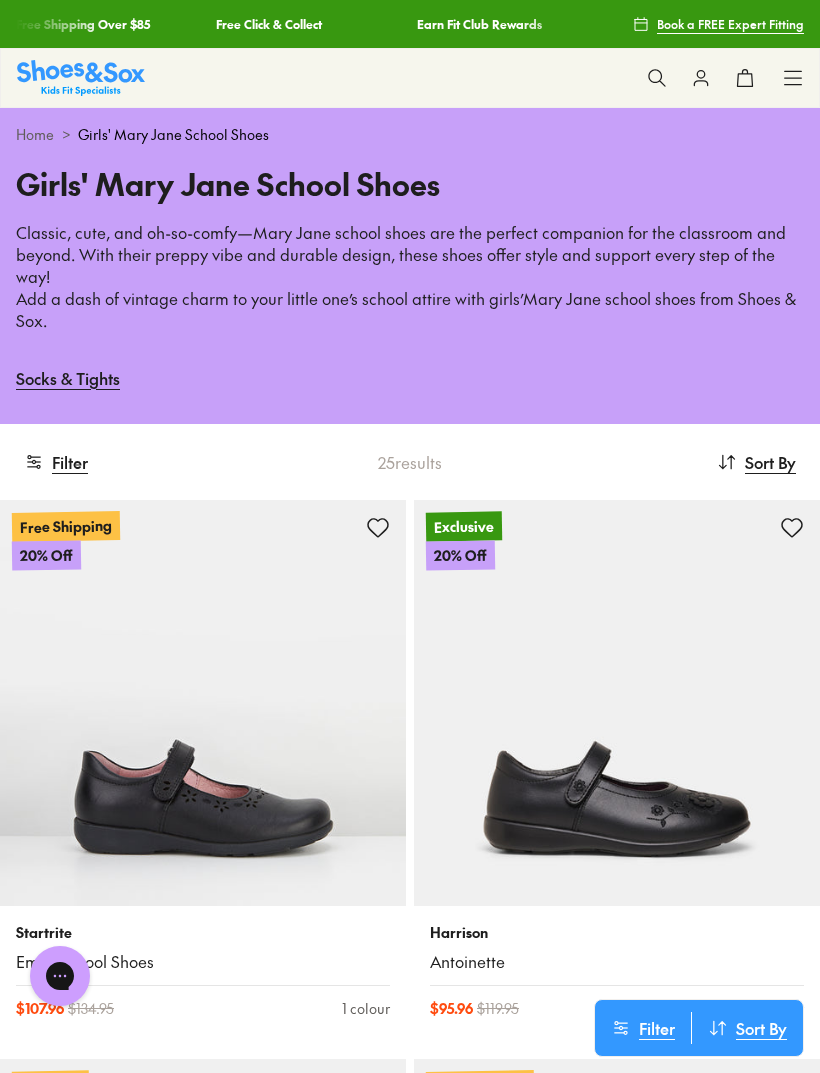 click 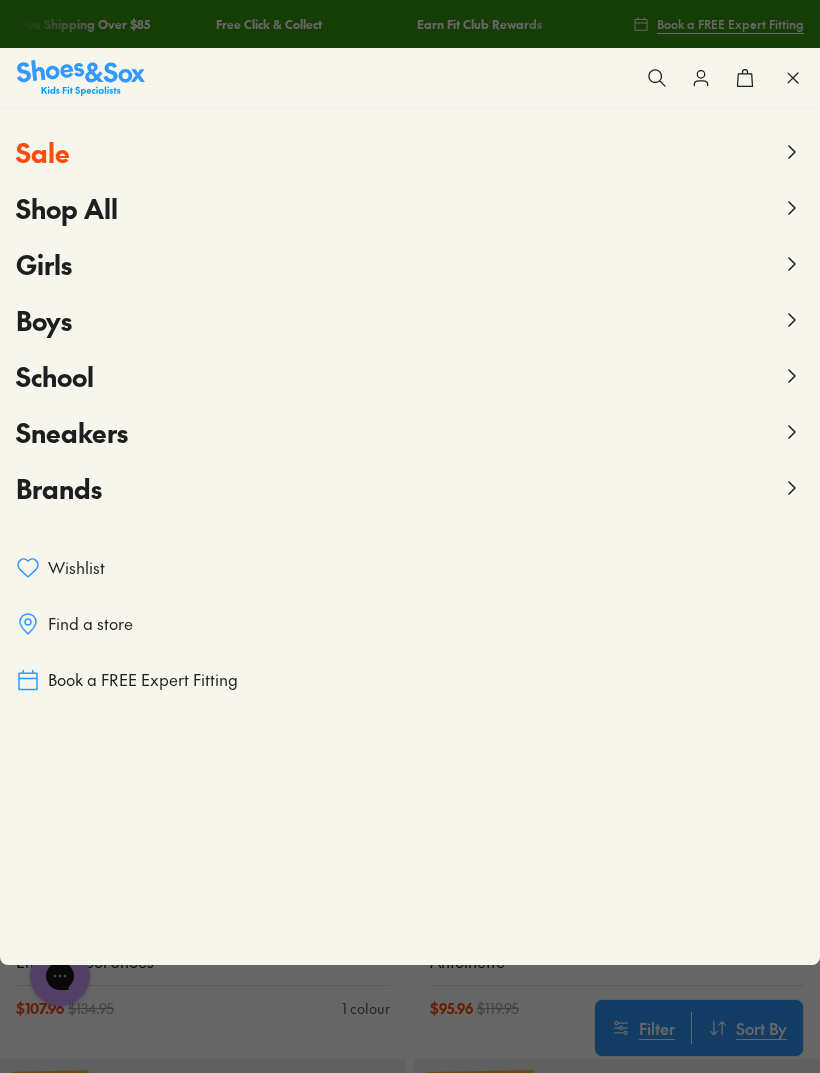 click on "Find a store" at bounding box center (90, 624) 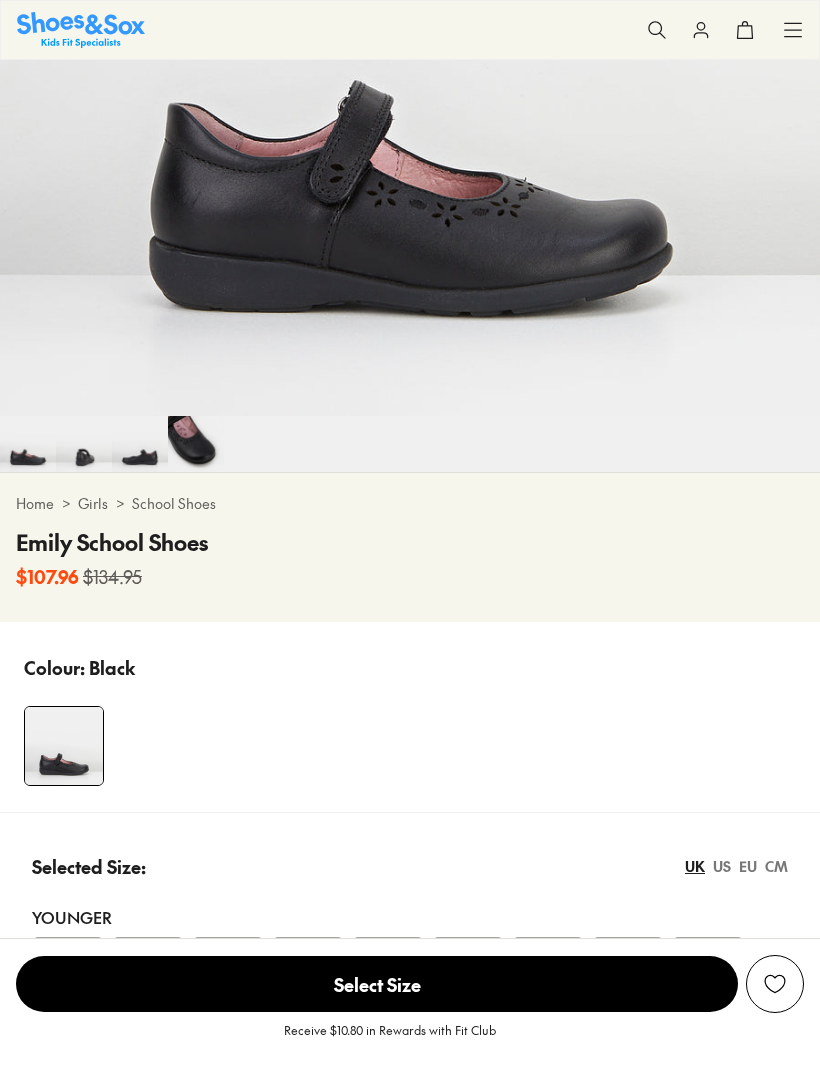 select on "*" 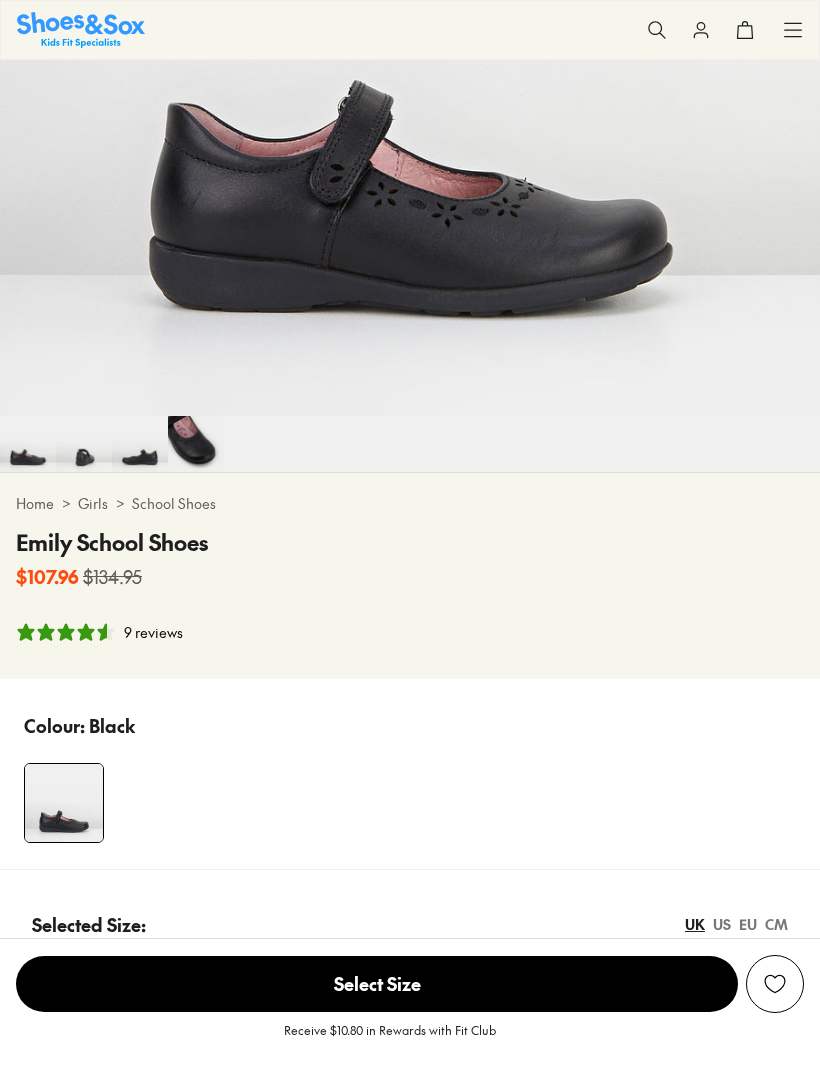 scroll, scrollTop: 0, scrollLeft: 0, axis: both 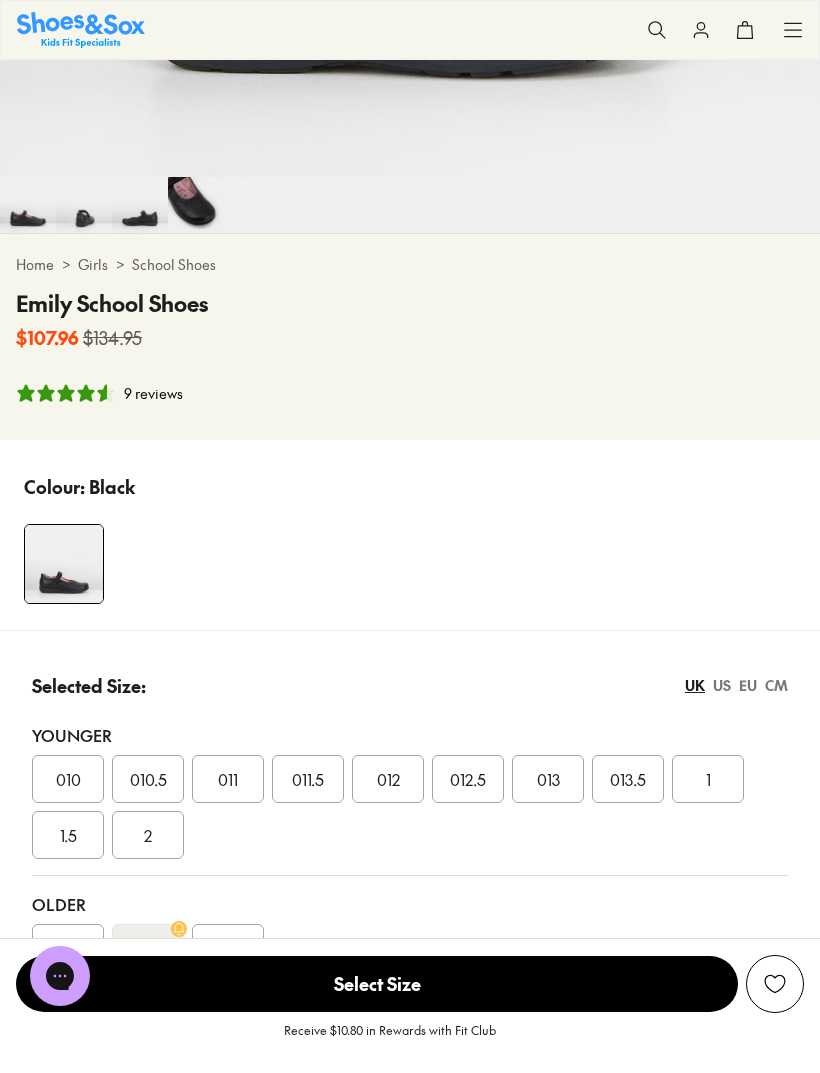 click on "013" at bounding box center [548, 779] 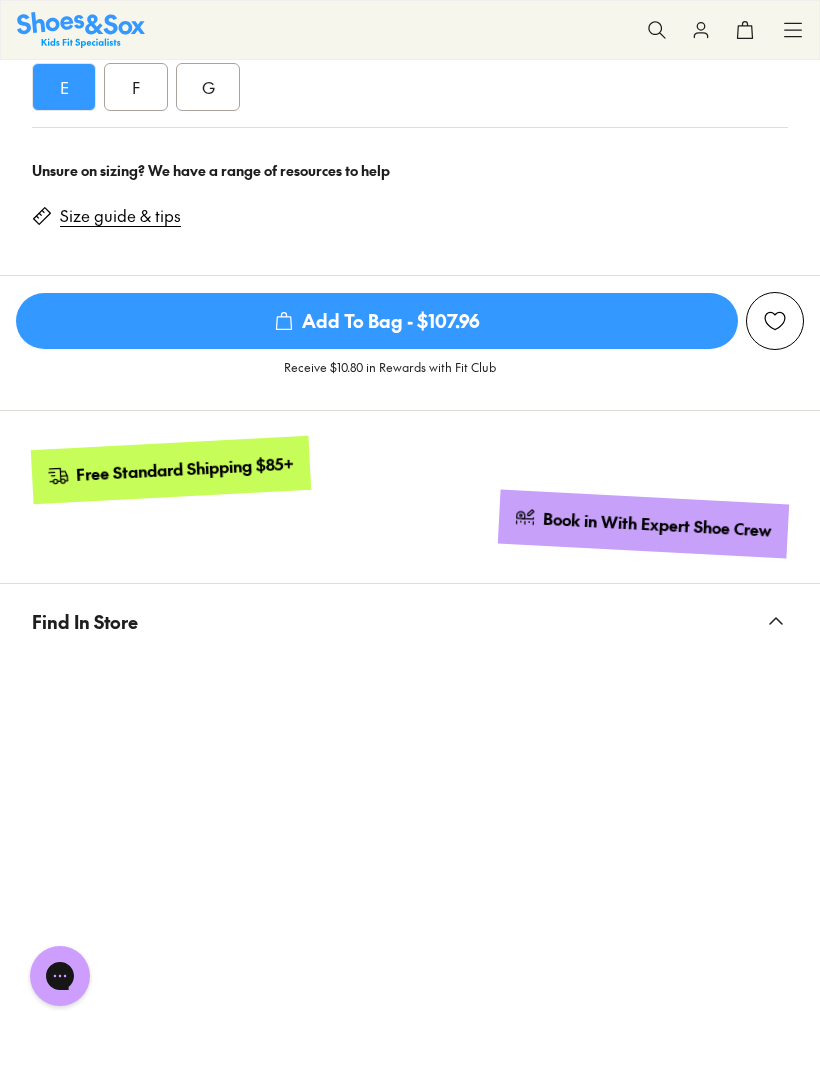 scroll, scrollTop: 1709, scrollLeft: 0, axis: vertical 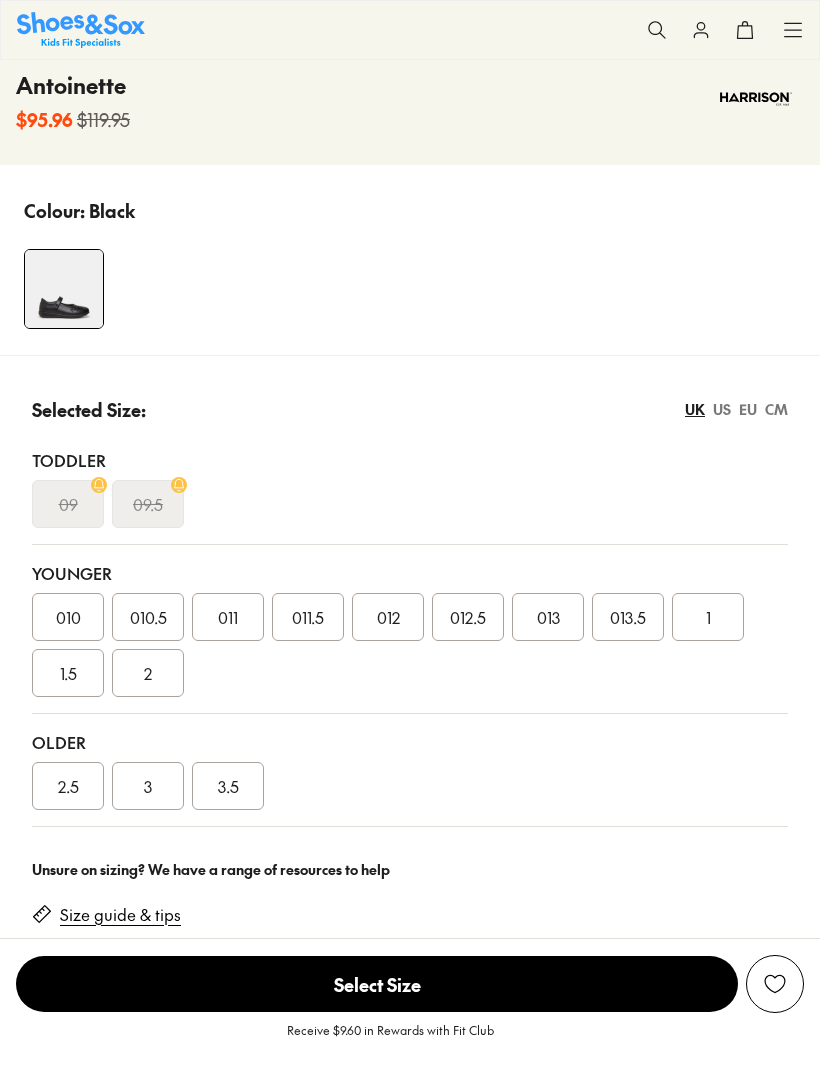 select on "*" 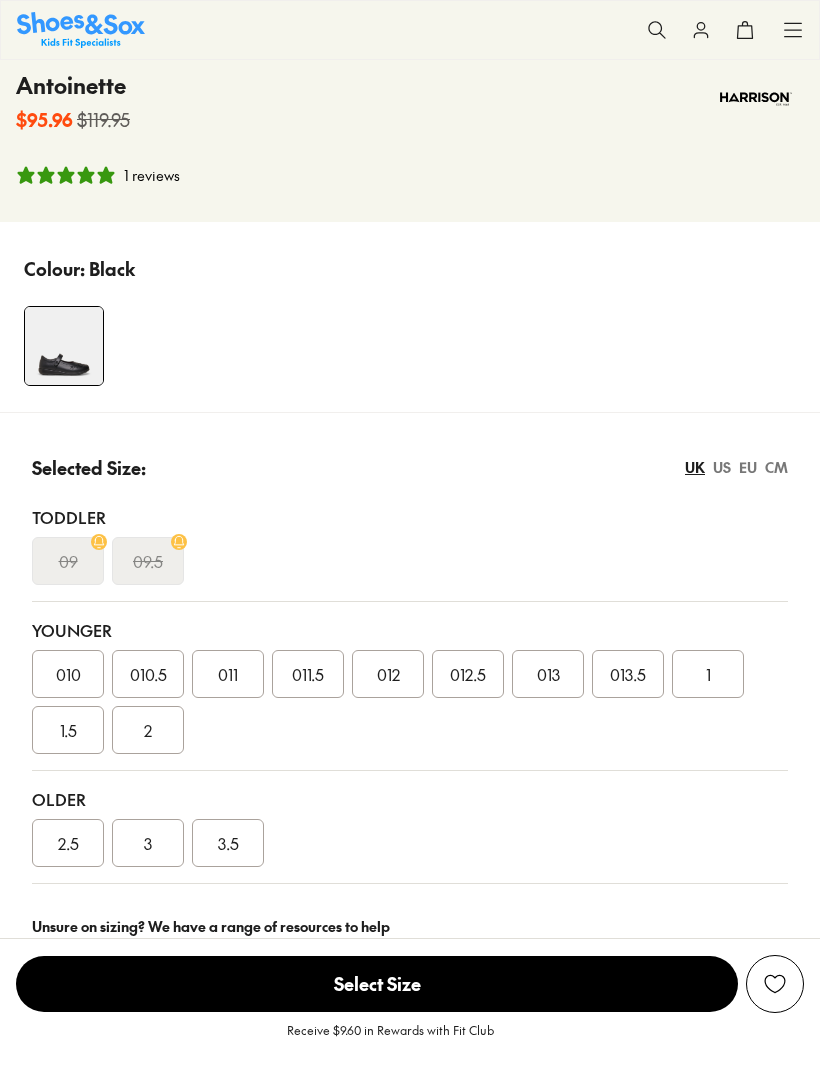 scroll, scrollTop: 0, scrollLeft: 0, axis: both 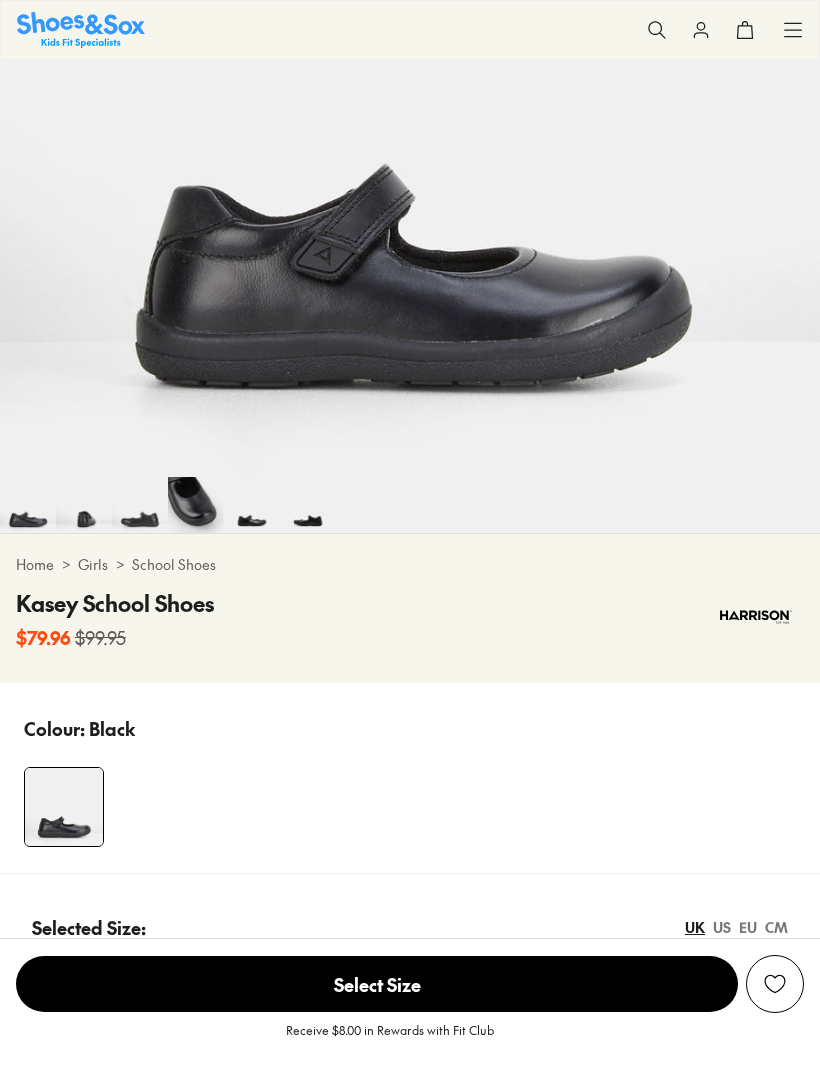 select on "*" 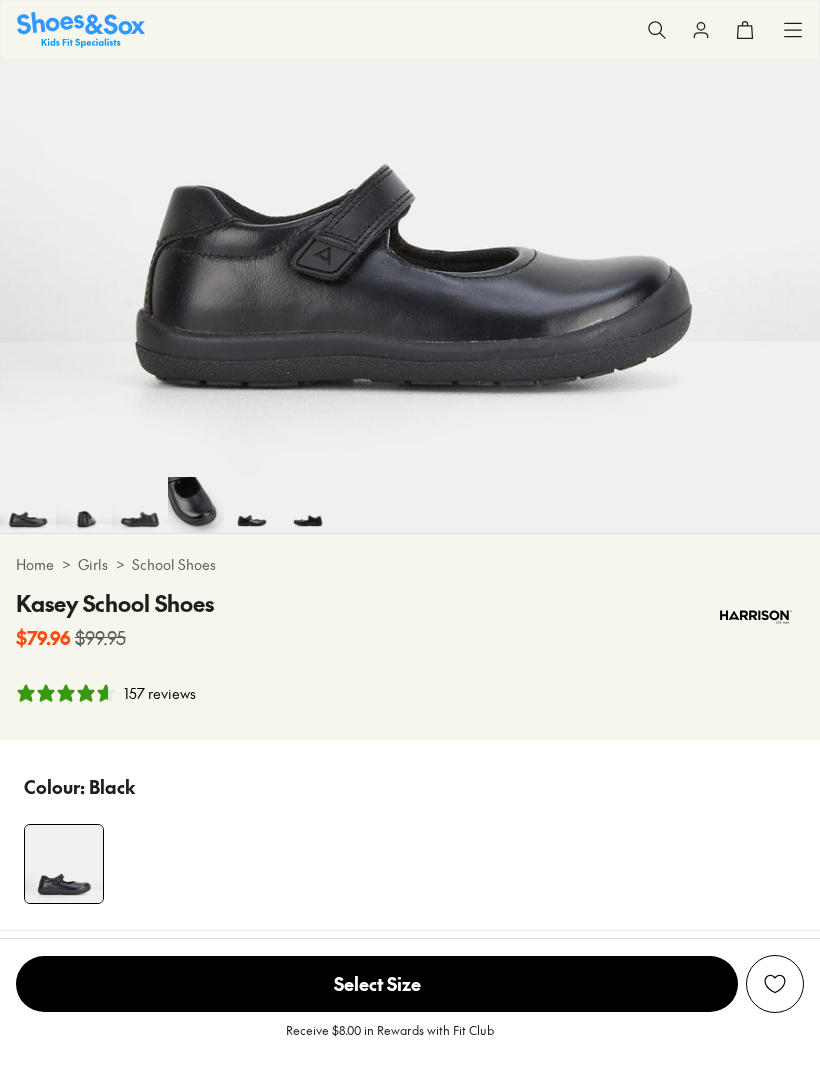 scroll, scrollTop: 505, scrollLeft: 0, axis: vertical 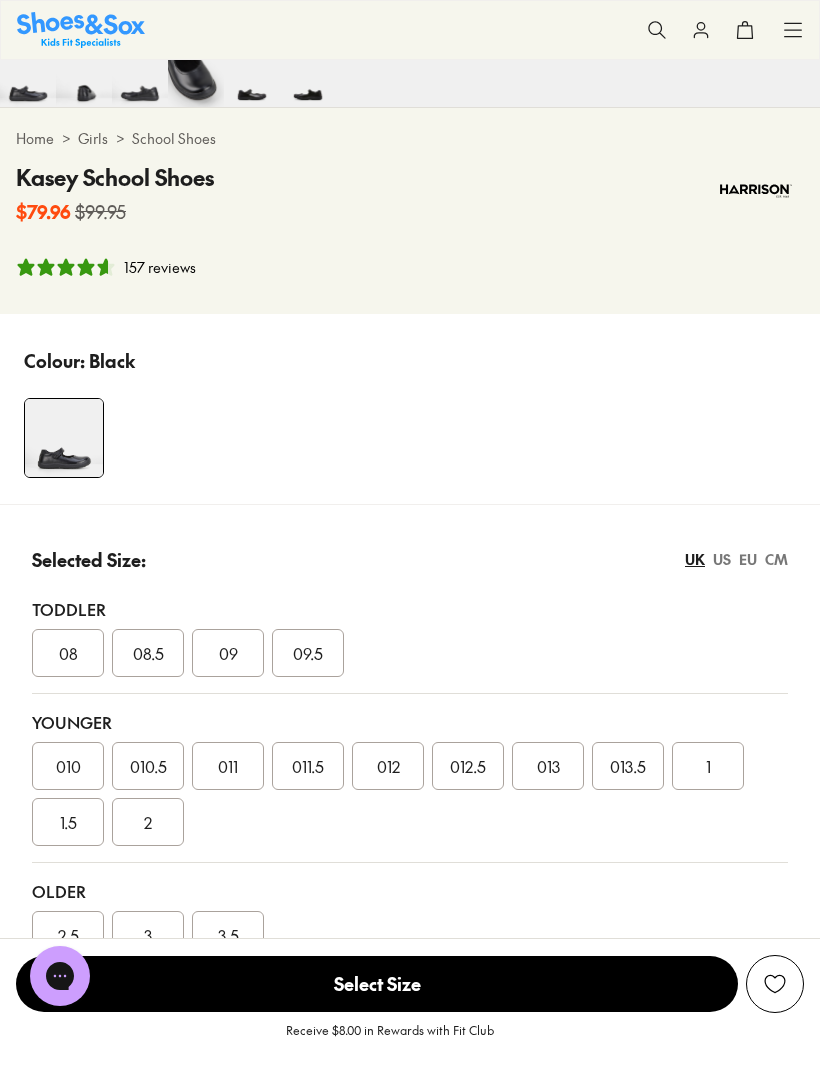 click on "013" at bounding box center (548, 766) 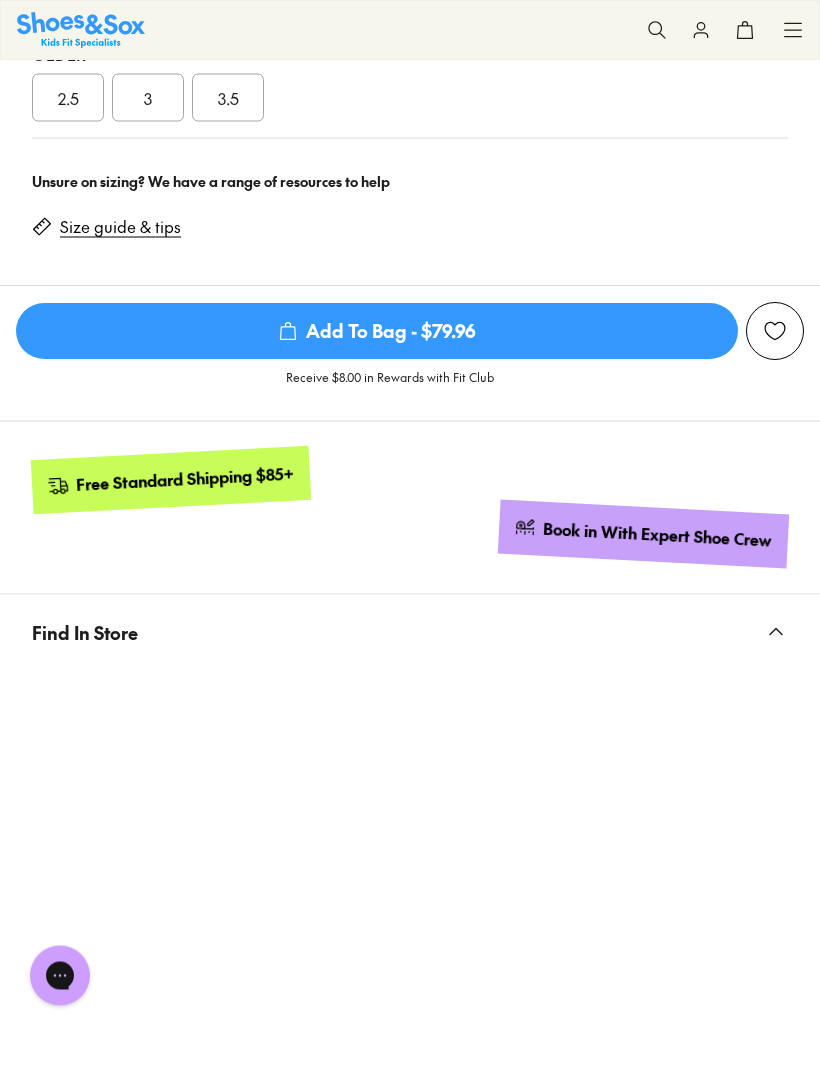 scroll, scrollTop: 1698, scrollLeft: 0, axis: vertical 